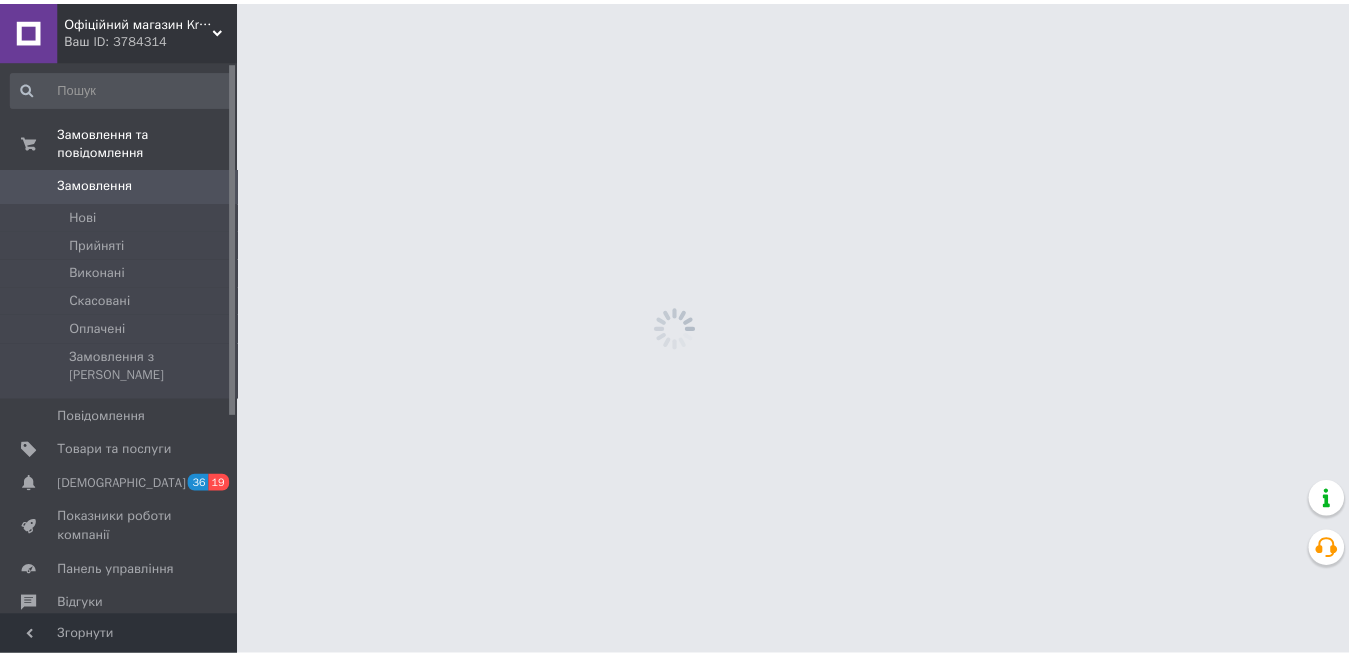 scroll, scrollTop: 0, scrollLeft: 0, axis: both 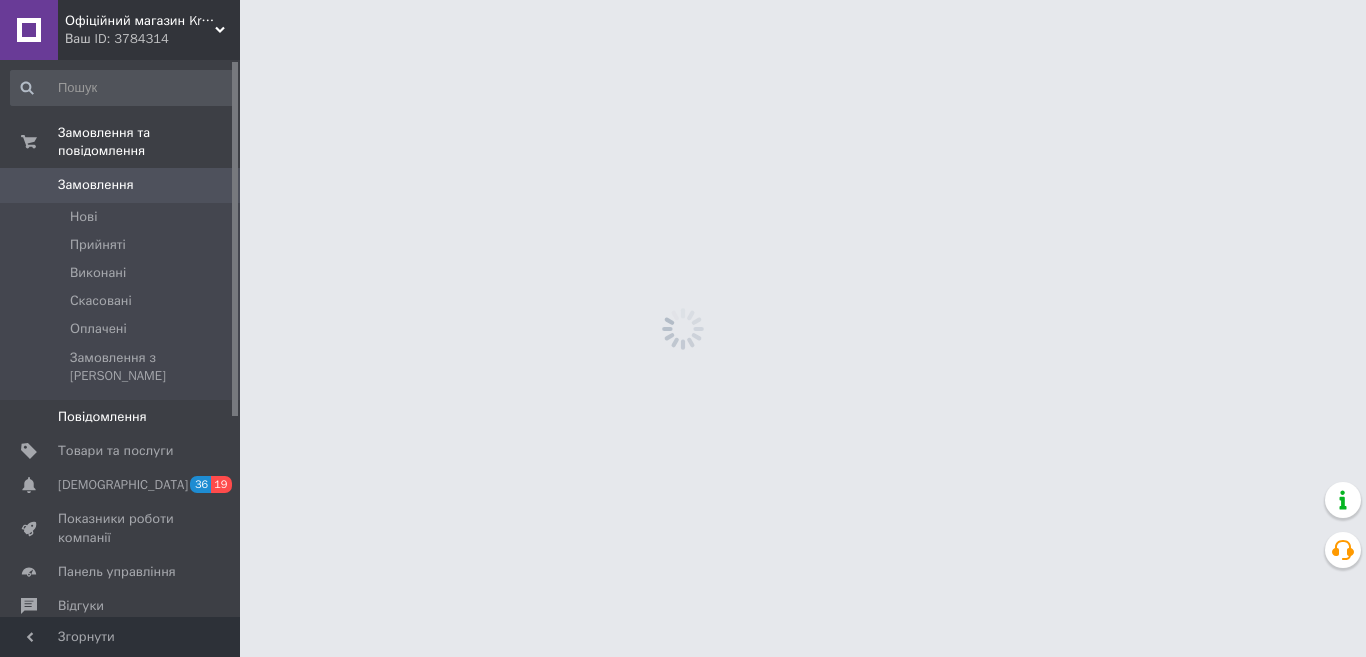 click on "Повідомлення 0" at bounding box center (123, 417) 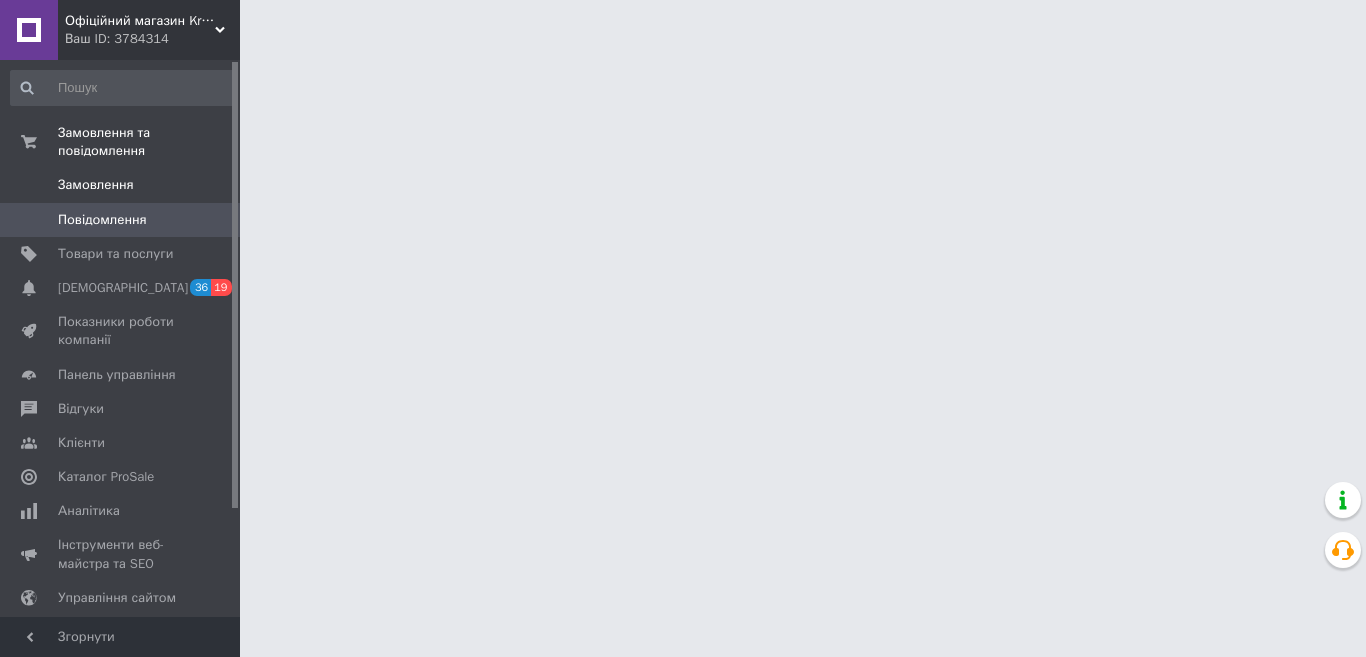 click on "Замовлення" at bounding box center [96, 185] 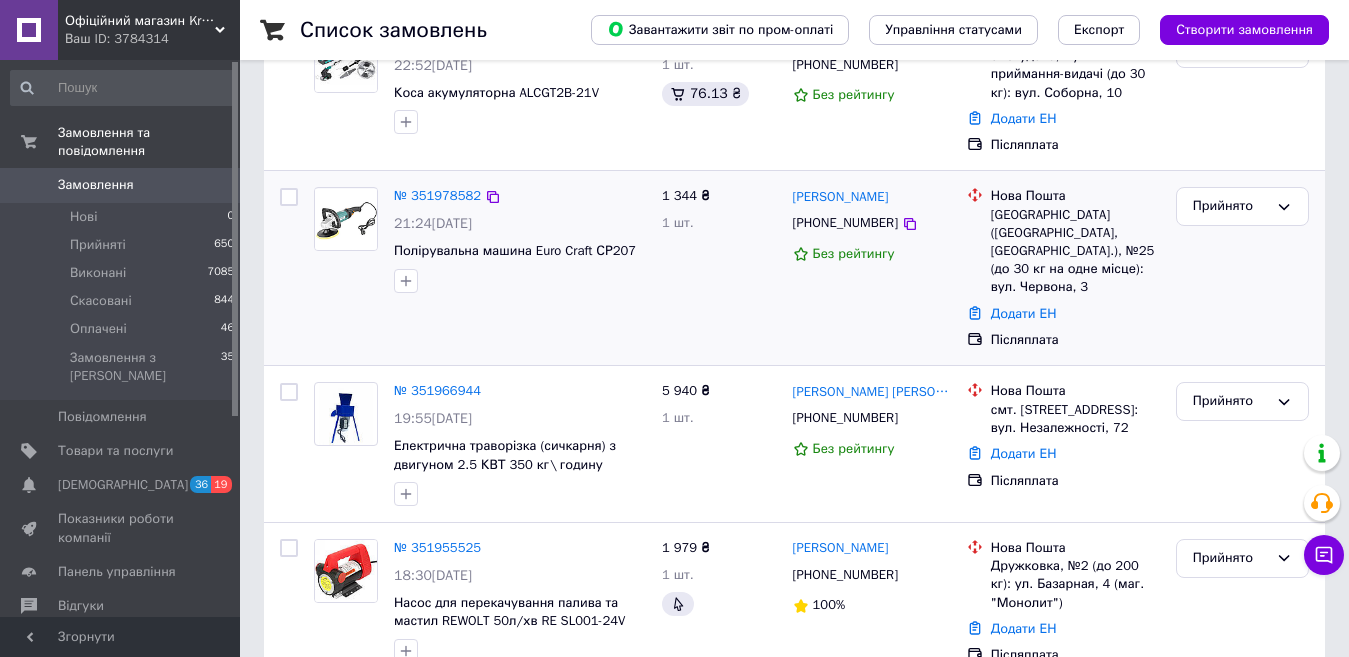 scroll, scrollTop: 400, scrollLeft: 0, axis: vertical 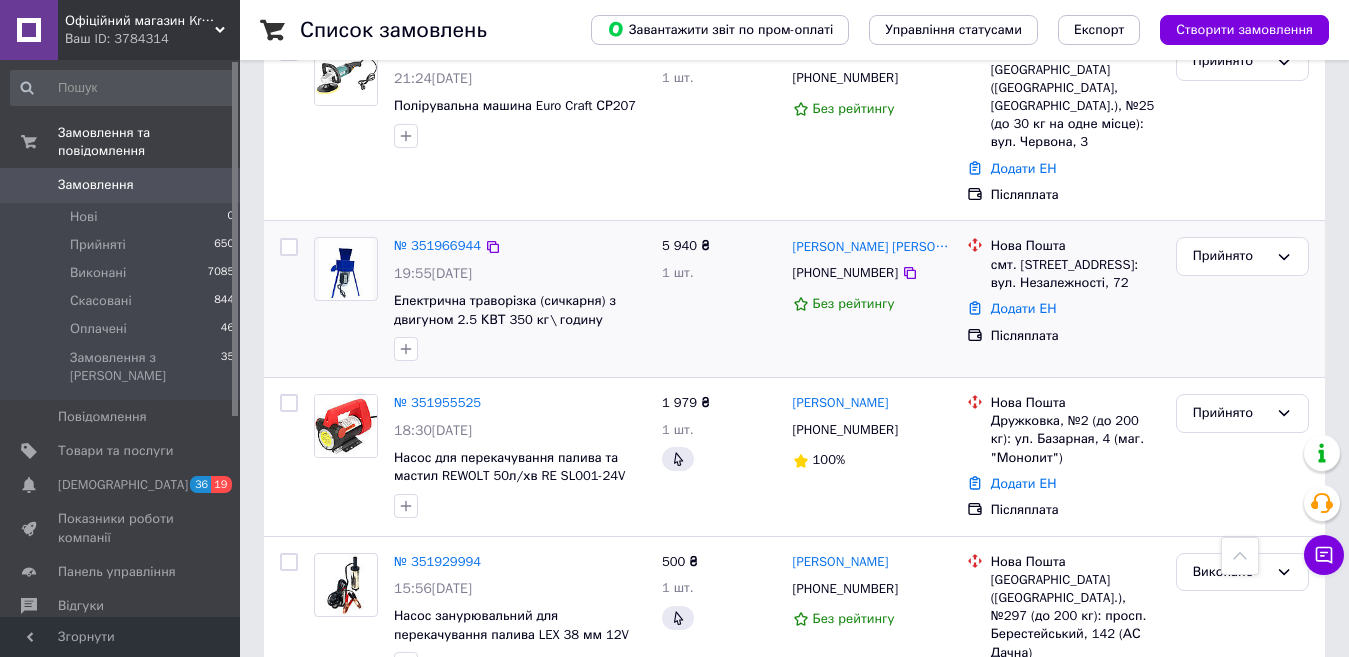 click on "5 940 ₴ 1 шт." at bounding box center [719, 299] 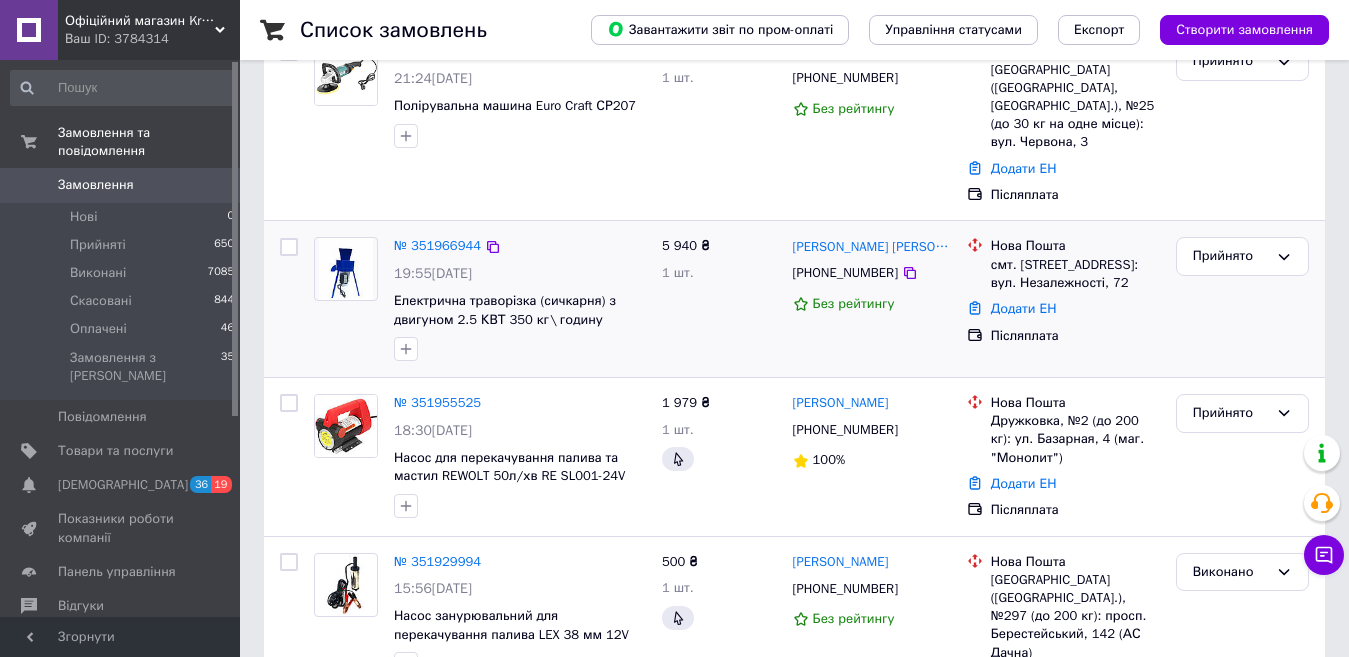 scroll, scrollTop: 108, scrollLeft: 0, axis: vertical 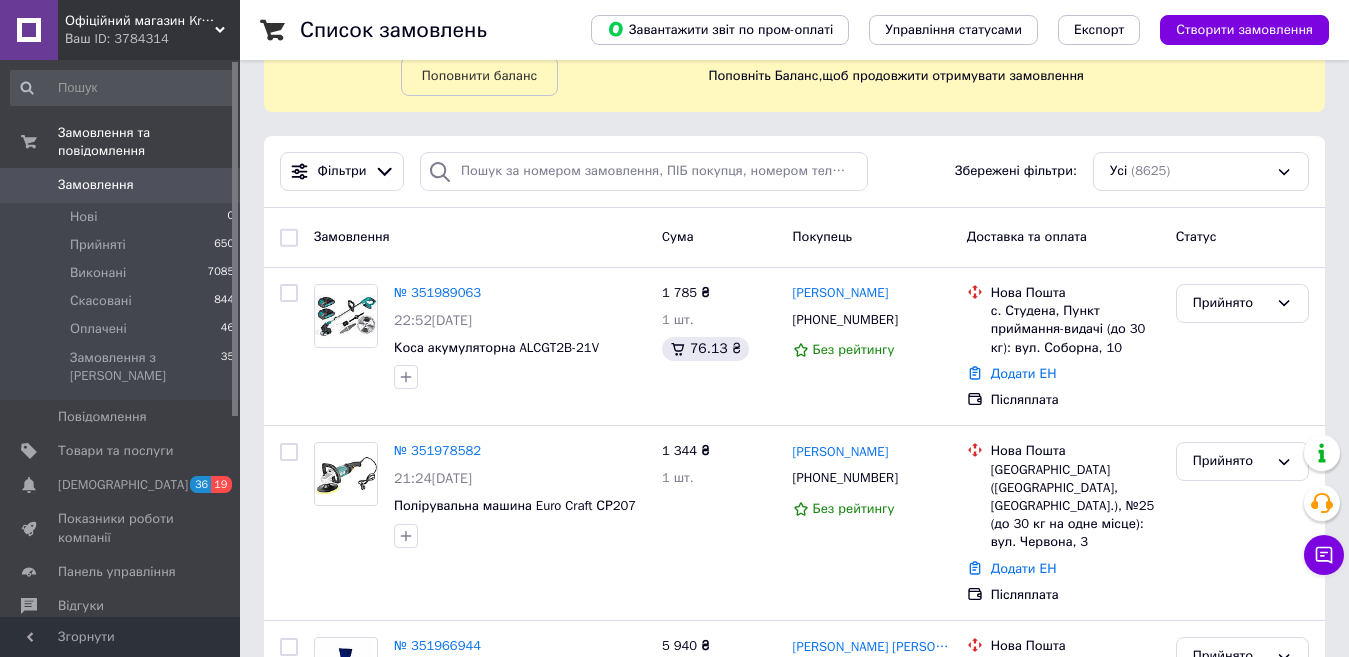 click on "Cума" at bounding box center [719, 237] 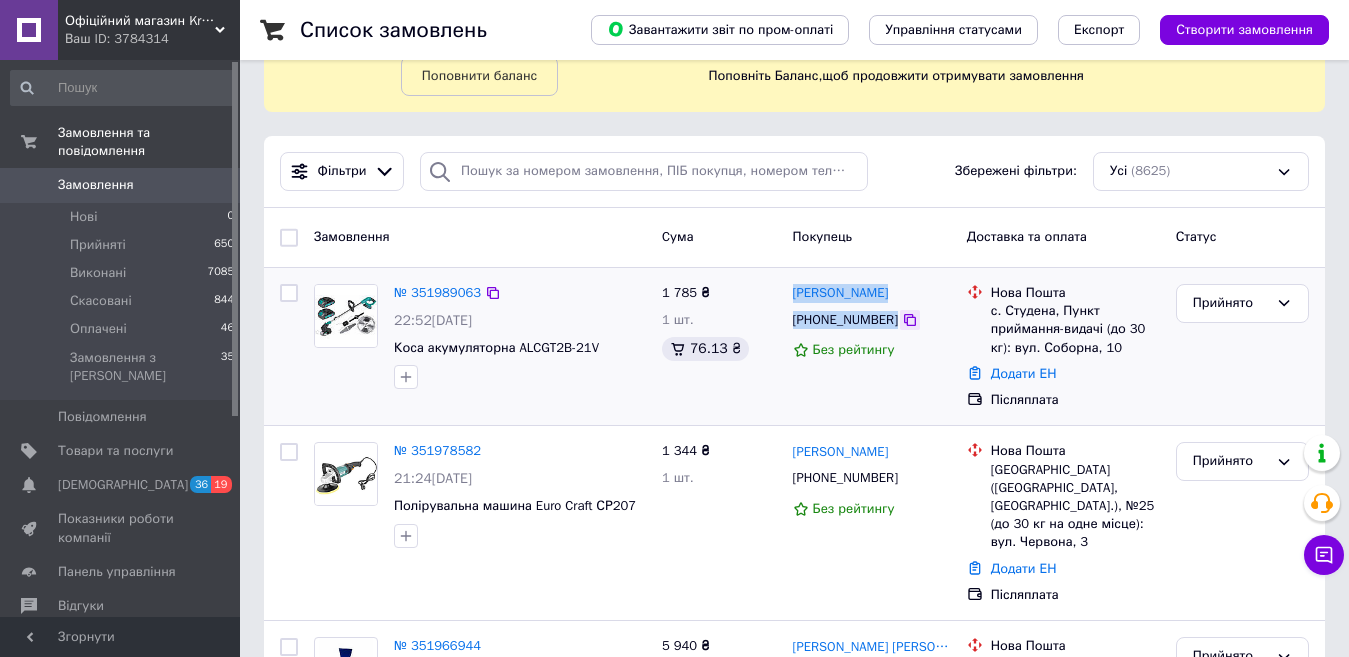 drag, startPoint x: 786, startPoint y: 280, endPoint x: 906, endPoint y: 322, distance: 127.13772 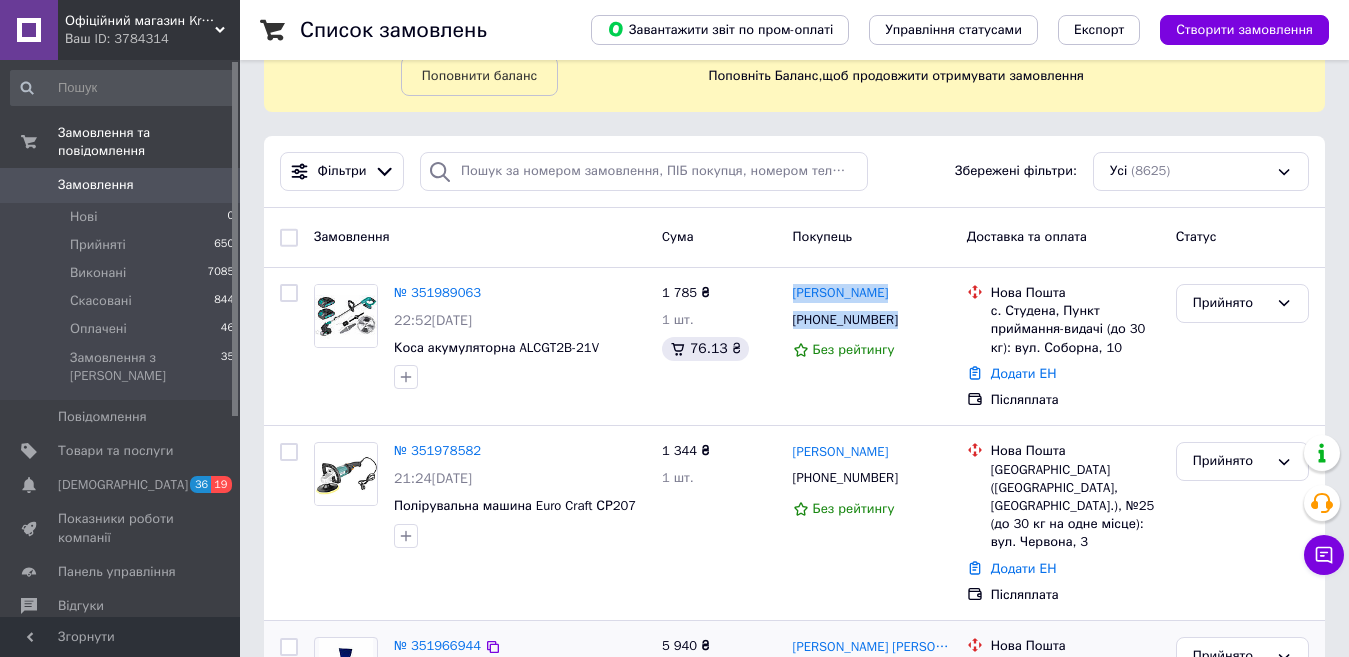 copy on "Вікторія Крива +380680335099" 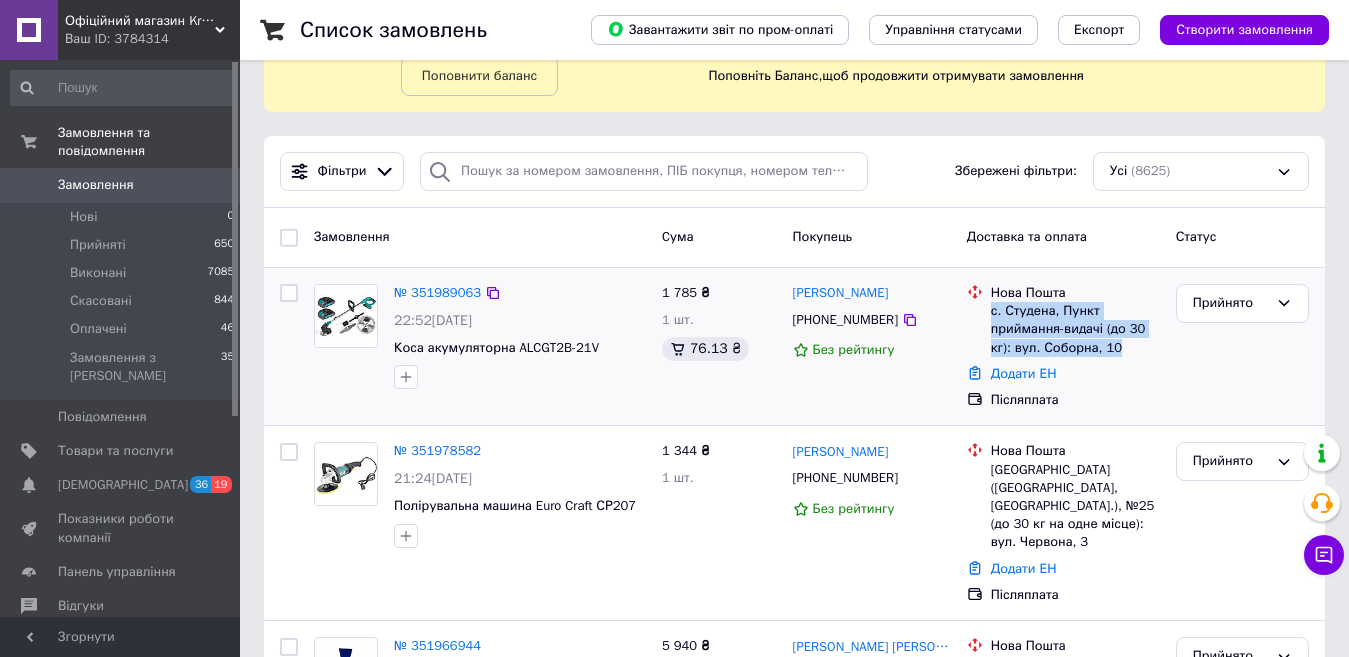 drag, startPoint x: 989, startPoint y: 313, endPoint x: 1130, endPoint y: 341, distance: 143.75327 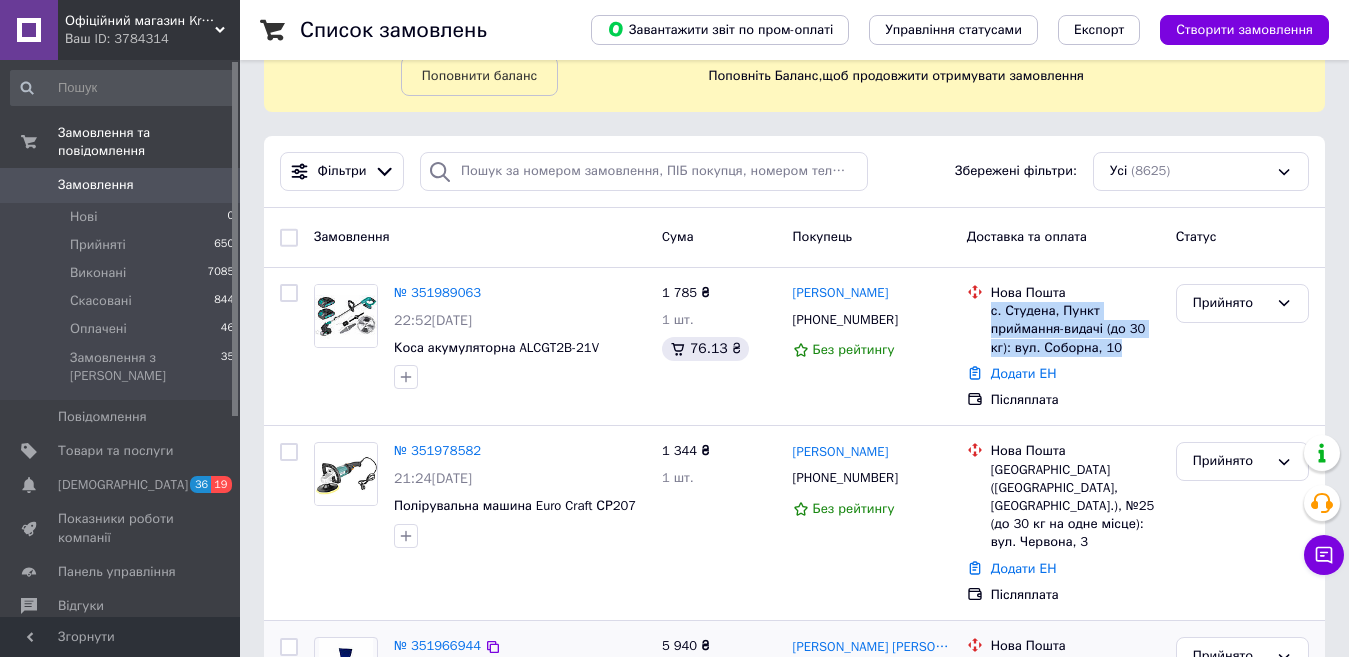 copy on "с. Студена, Пункт приймання-видачі (до 30 кг): вул. Соборна, 10" 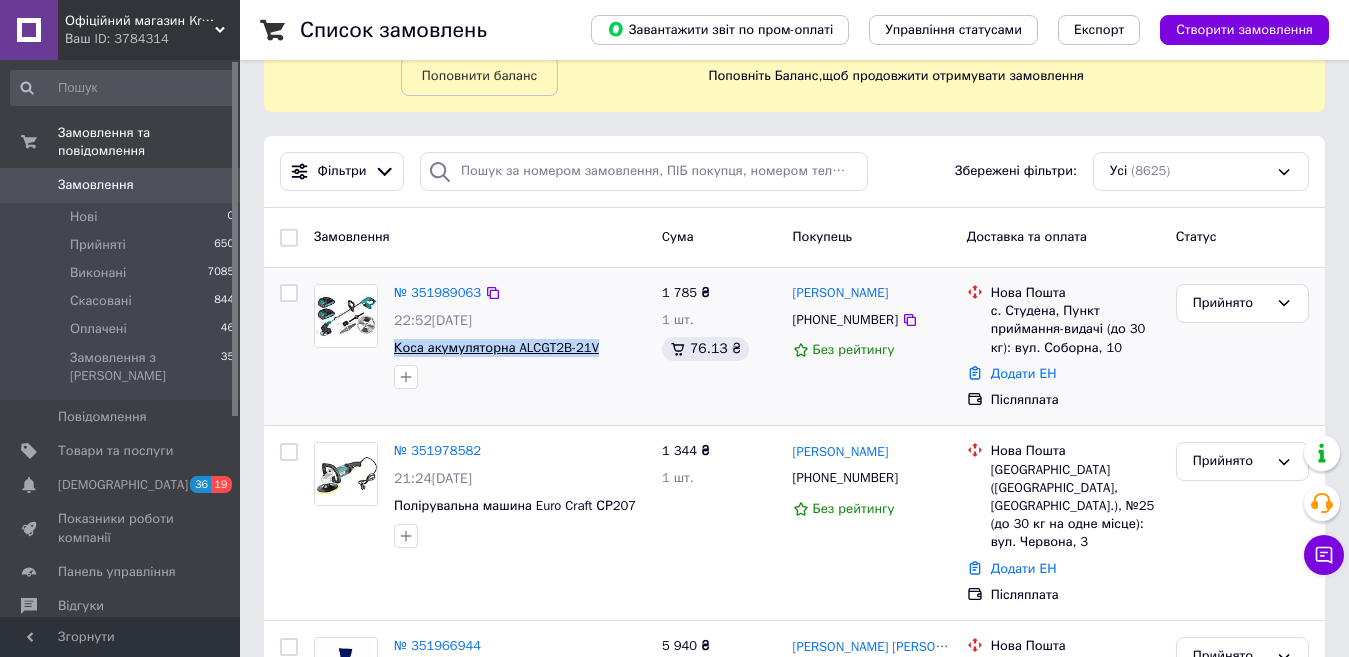 drag, startPoint x: 601, startPoint y: 344, endPoint x: 397, endPoint y: 343, distance: 204.00246 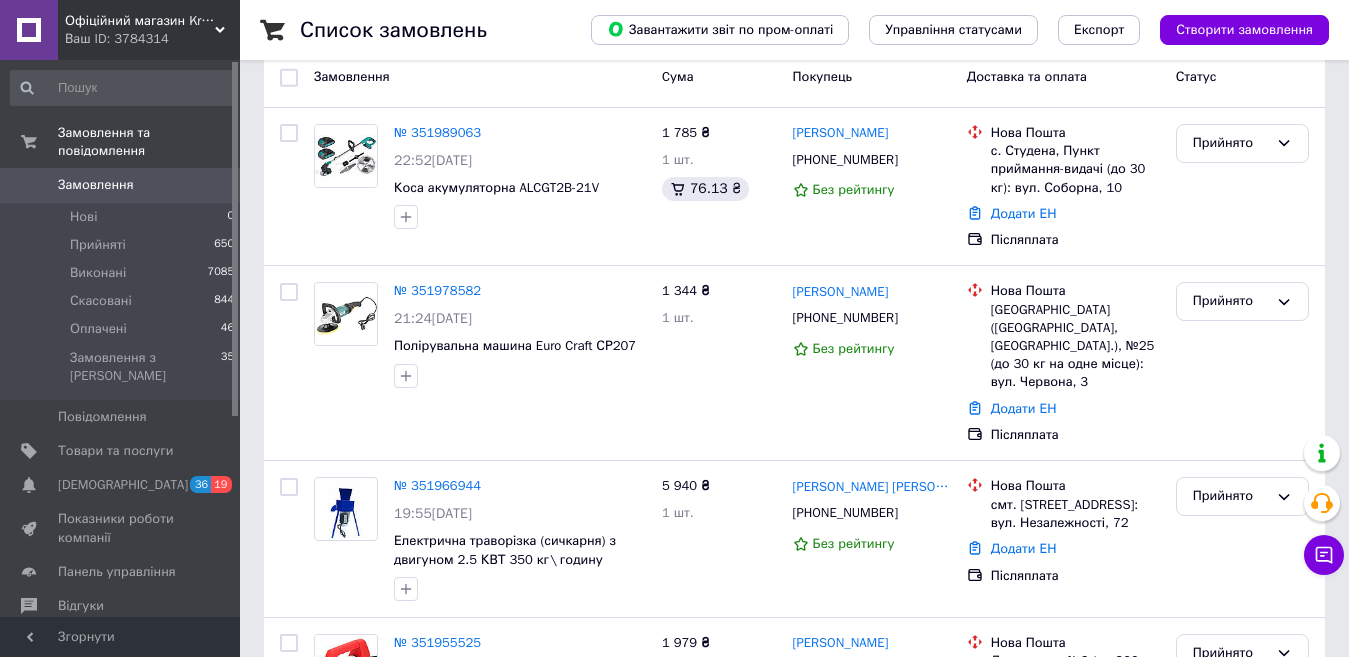 scroll, scrollTop: 108, scrollLeft: 0, axis: vertical 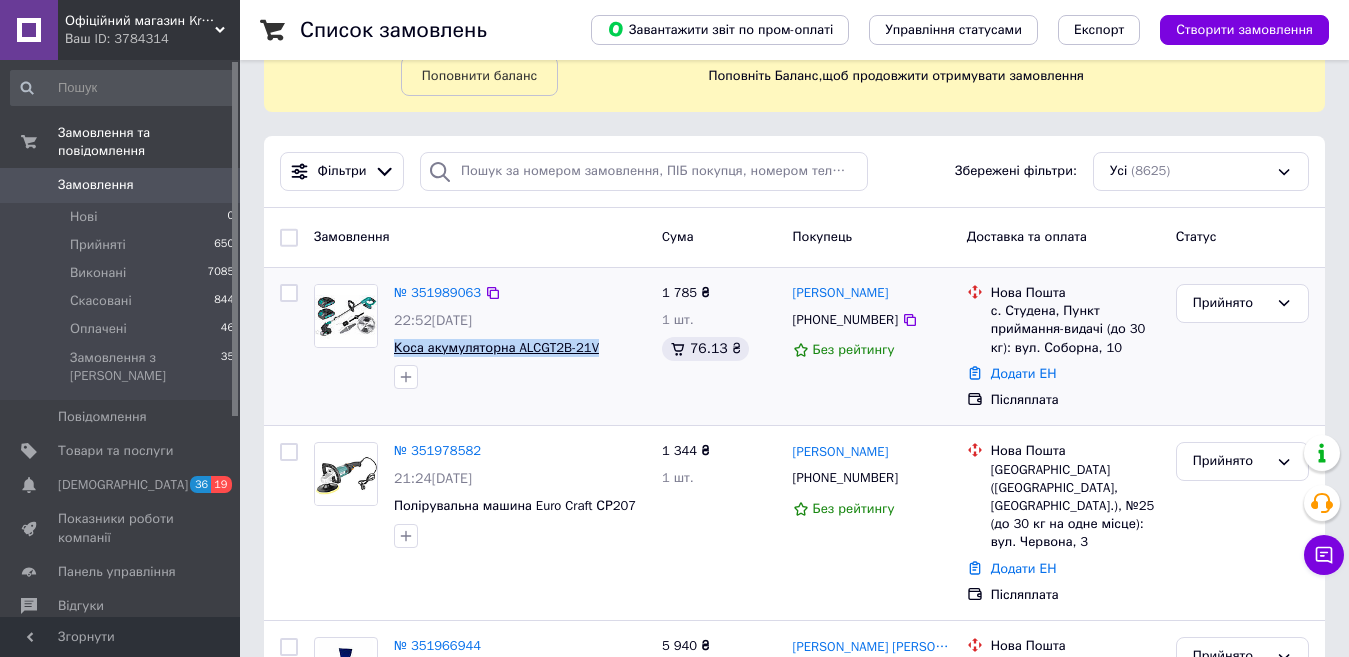 drag, startPoint x: 392, startPoint y: 341, endPoint x: 578, endPoint y: 346, distance: 186.0672 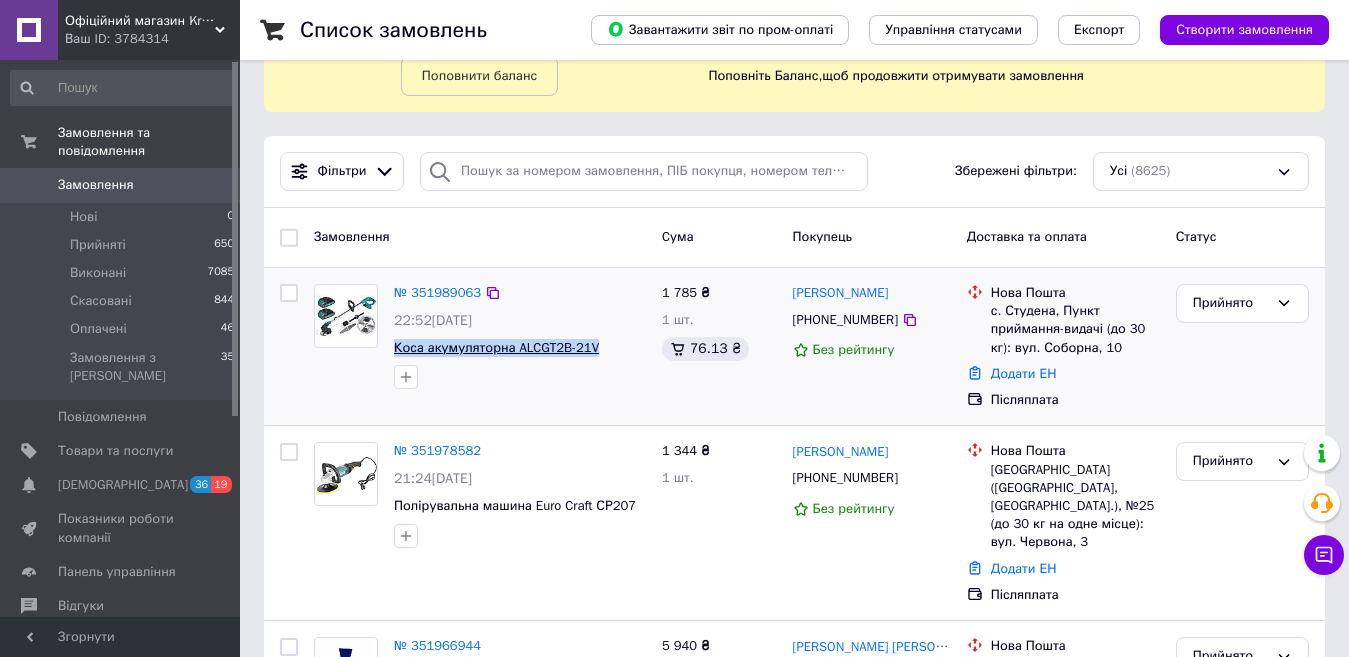 click on "№ 351989063 22:52, 09.07.2025 Коса акумуляторна ALCGT2B-21V" at bounding box center (520, 336) 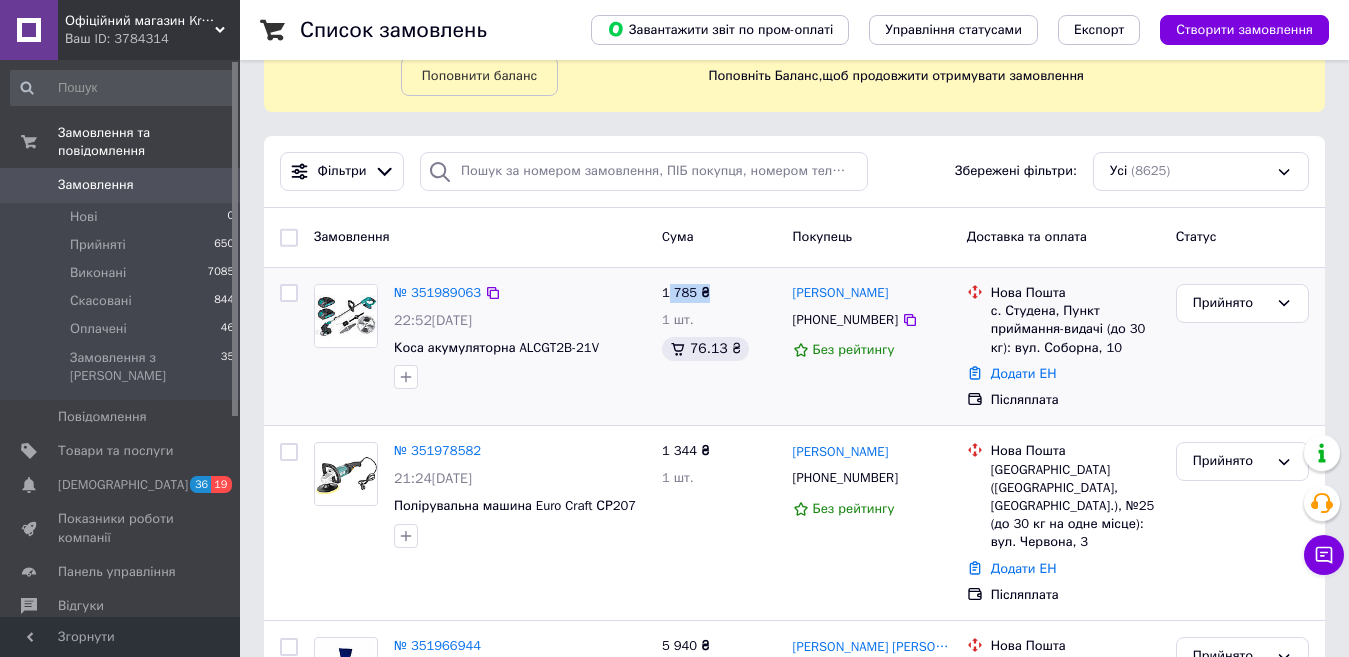 drag, startPoint x: 666, startPoint y: 286, endPoint x: 708, endPoint y: 286, distance: 42 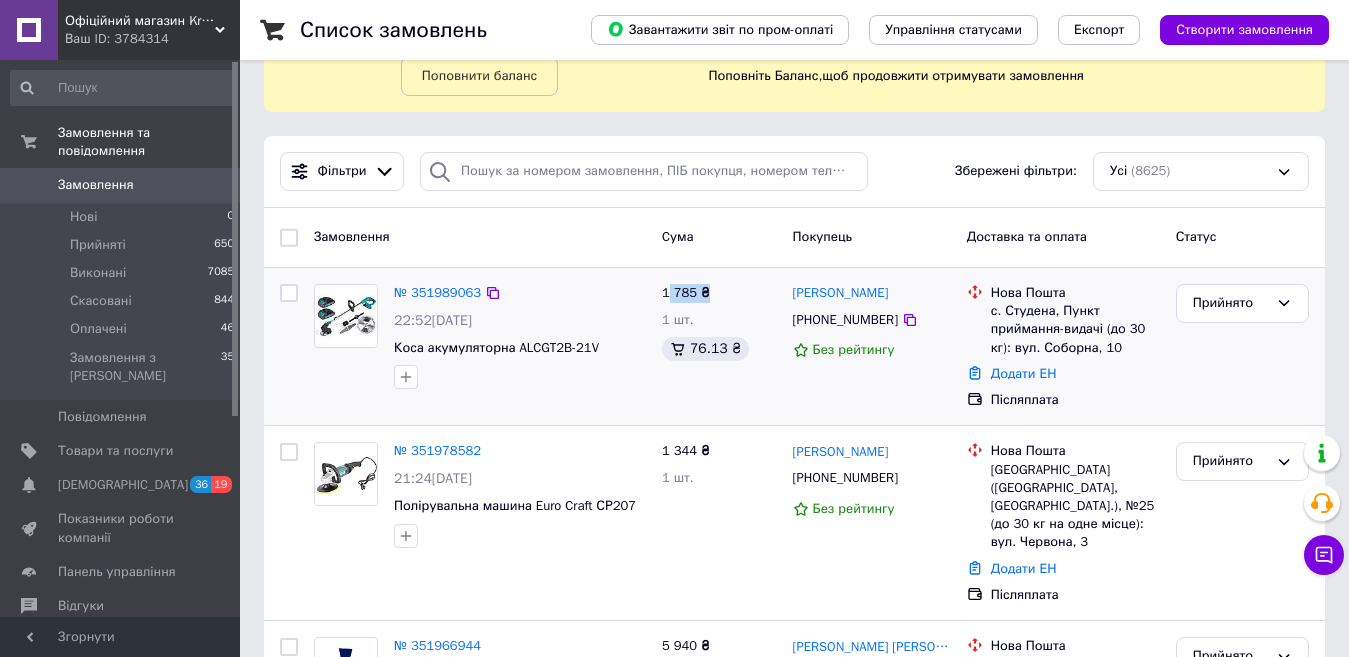 click on "1 785 ₴ 1 шт. 76.13 ₴" at bounding box center [719, 347] 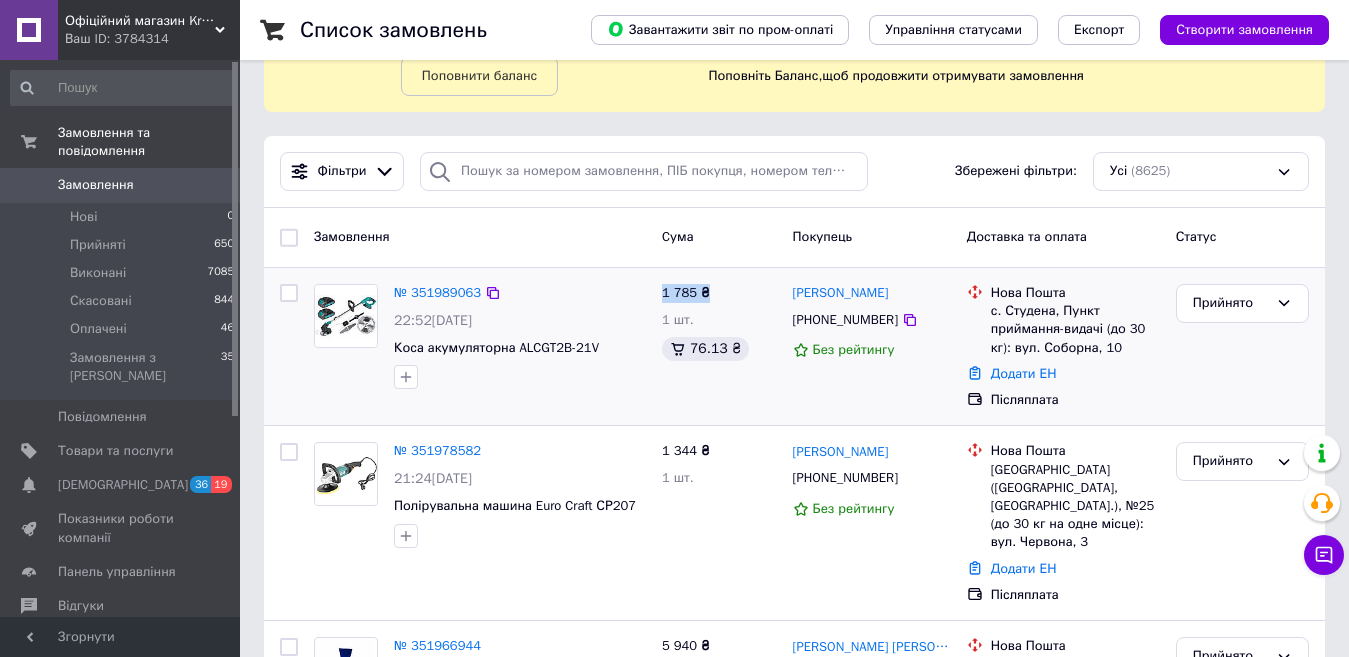 drag, startPoint x: 708, startPoint y: 286, endPoint x: 660, endPoint y: 287, distance: 48.010414 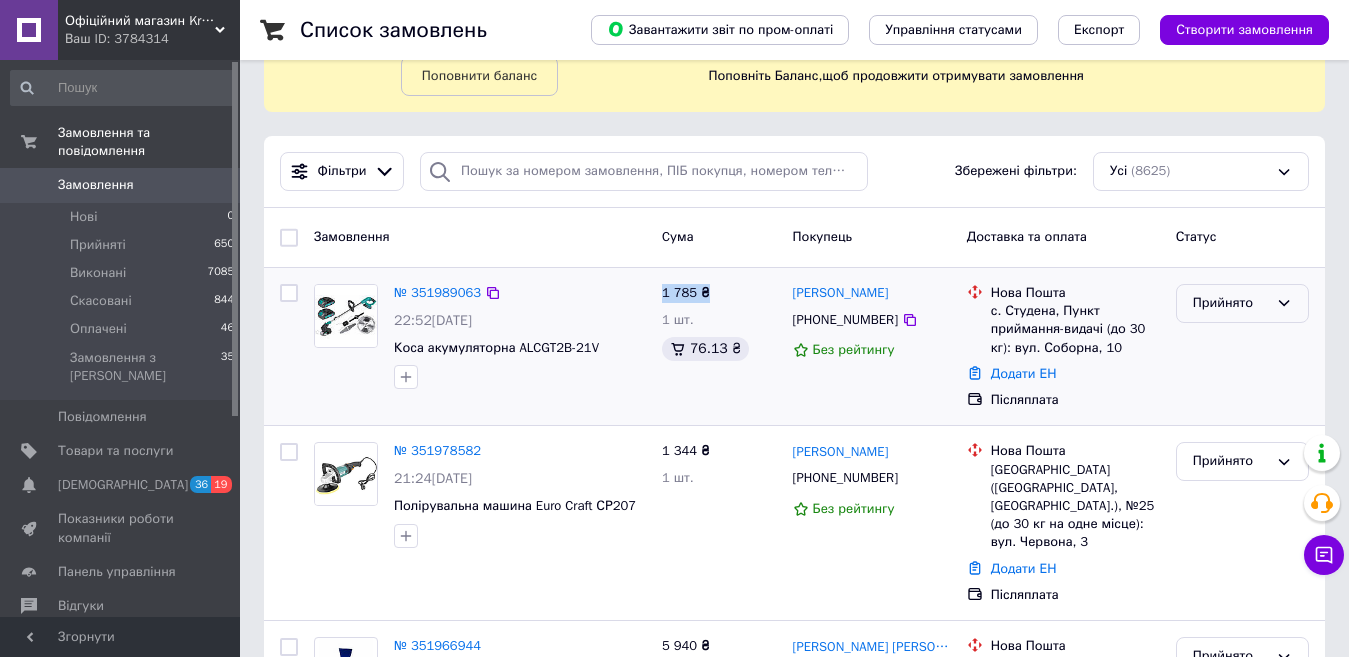 click on "Прийнято" at bounding box center (1230, 303) 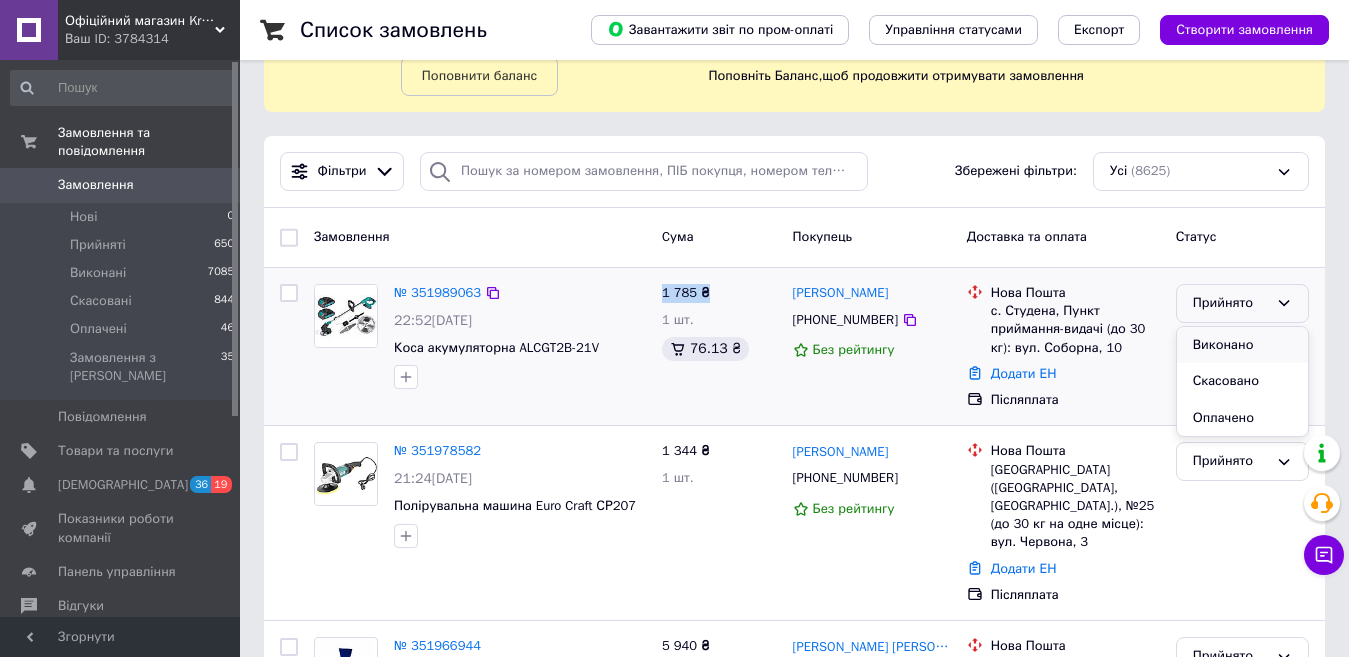 click on "Виконано" at bounding box center (1242, 345) 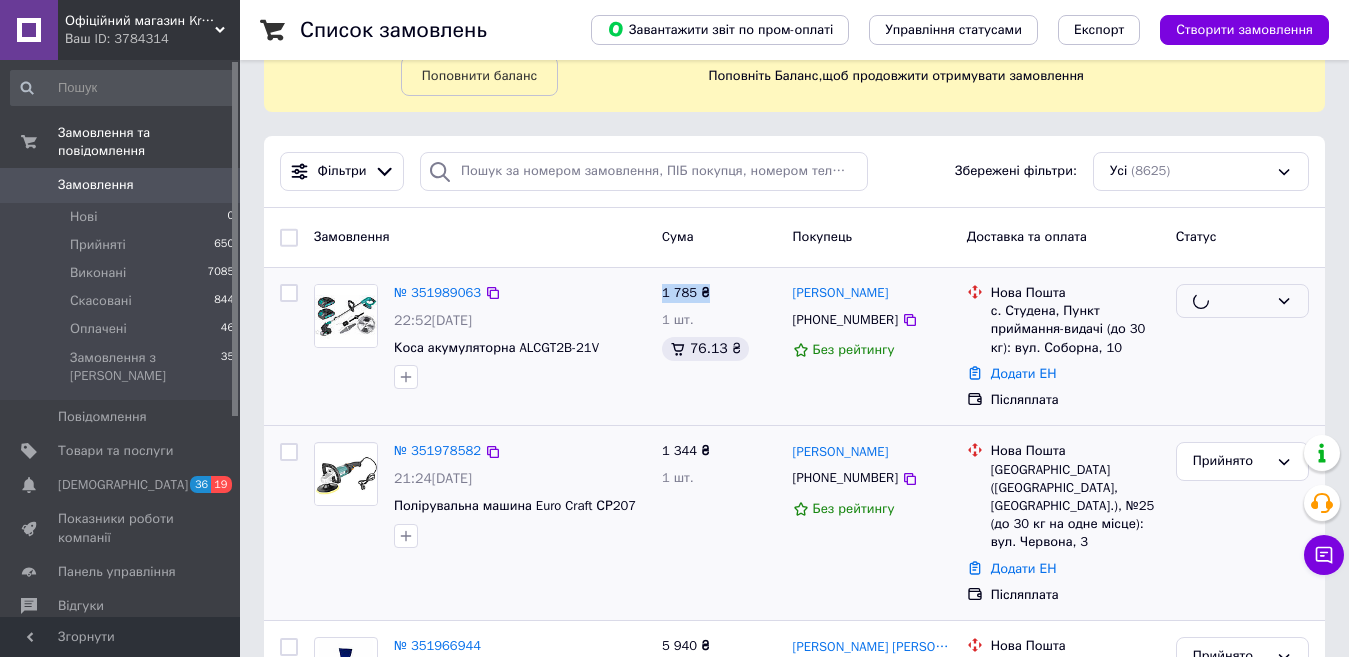 scroll, scrollTop: 208, scrollLeft: 0, axis: vertical 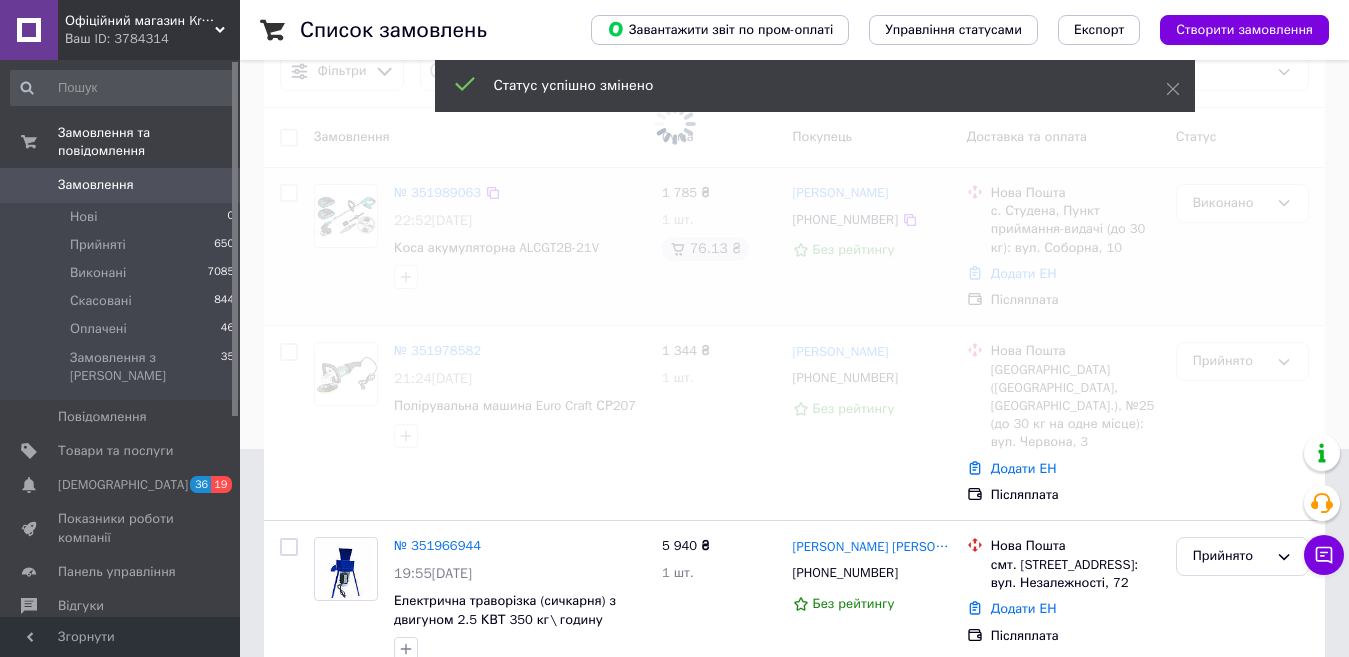 click at bounding box center (674, 120) 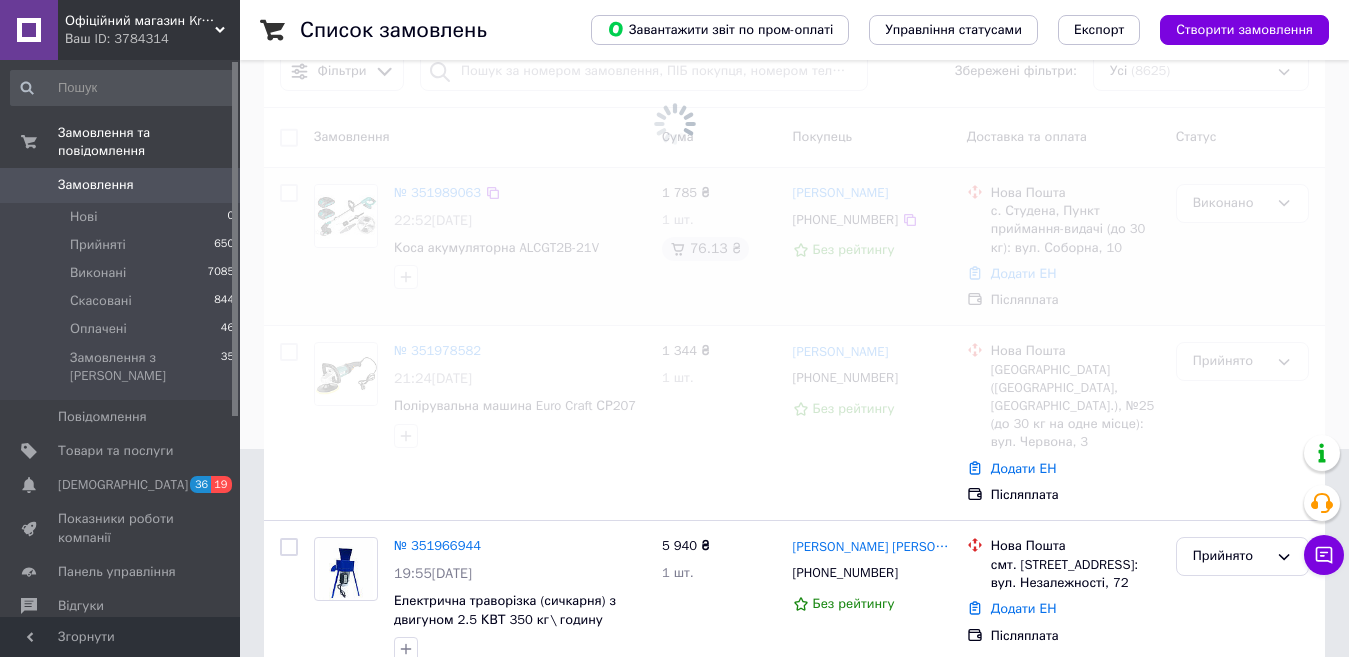 click at bounding box center [674, 120] 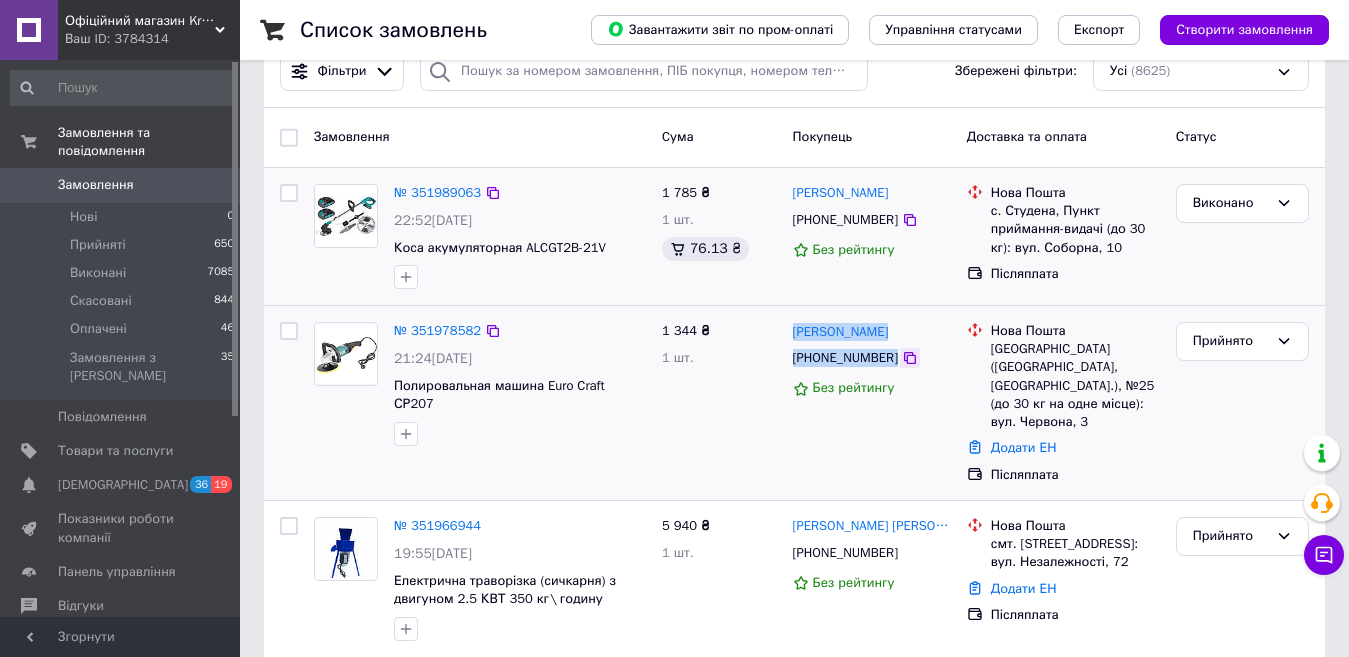 click on "Александор Симонян +380952249902 Без рейтингу" at bounding box center (872, 403) 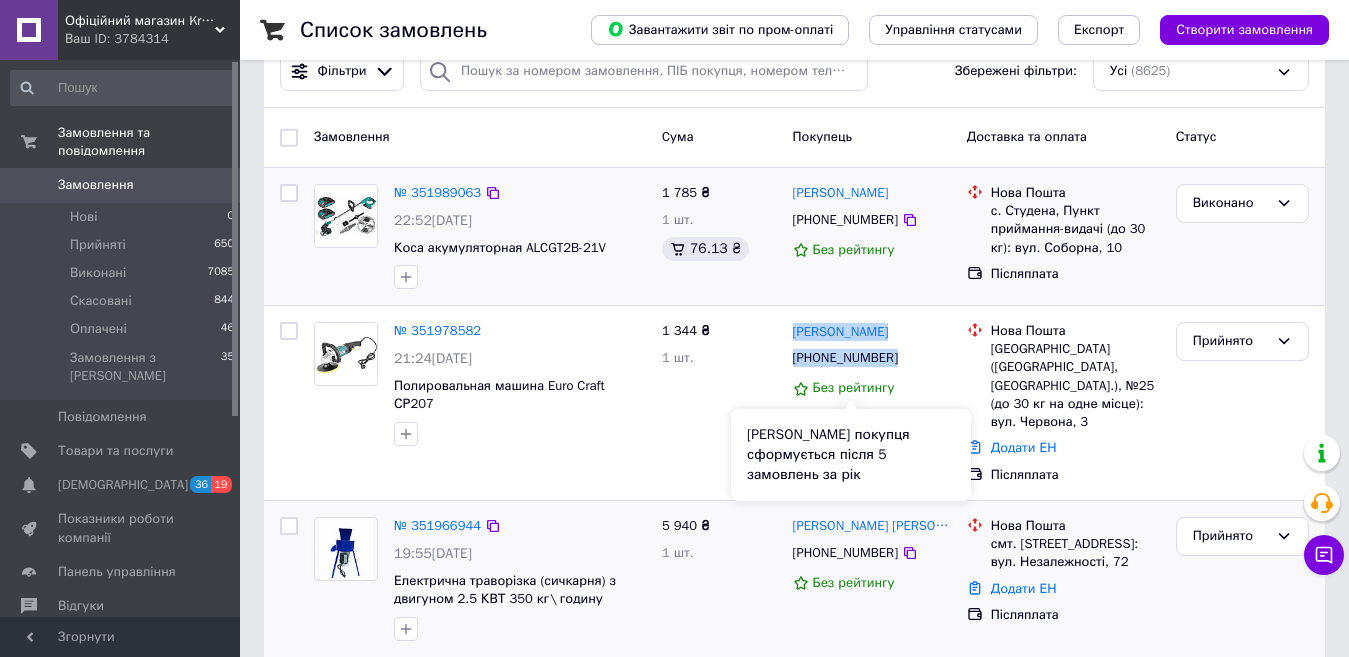 copy on "Александор Симонян +380952249902" 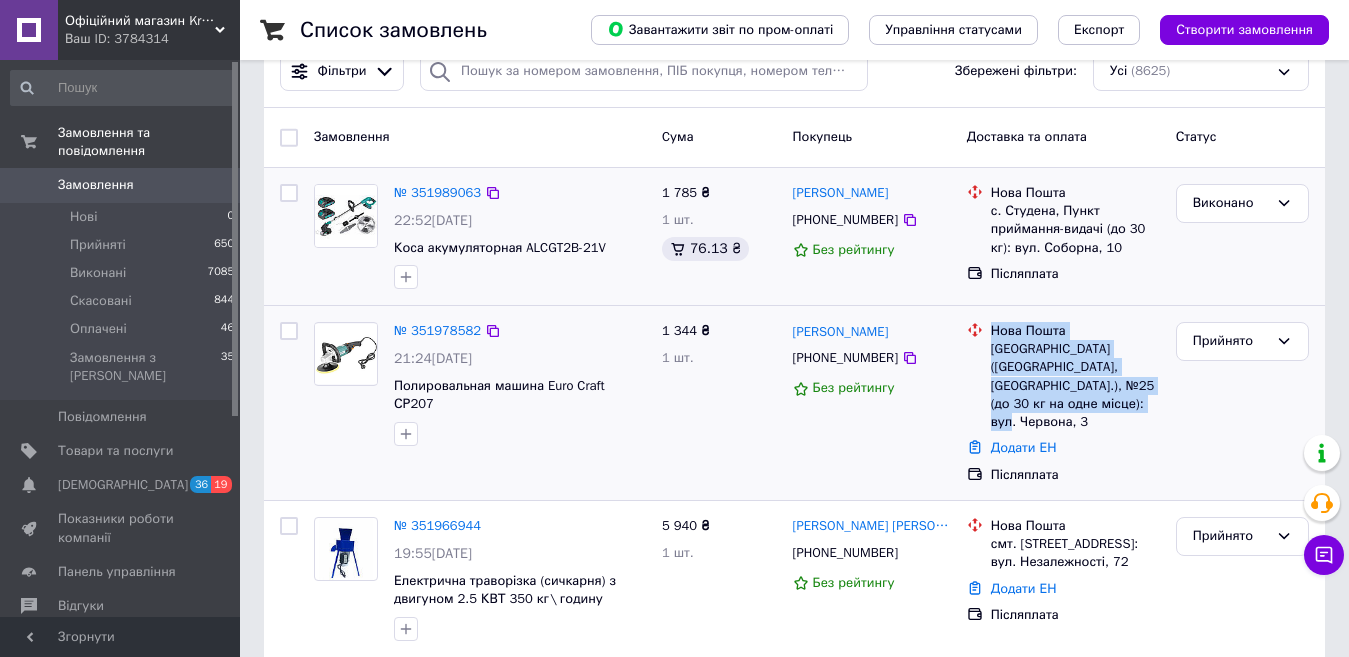 drag, startPoint x: 982, startPoint y: 352, endPoint x: 1132, endPoint y: 407, distance: 159.76546 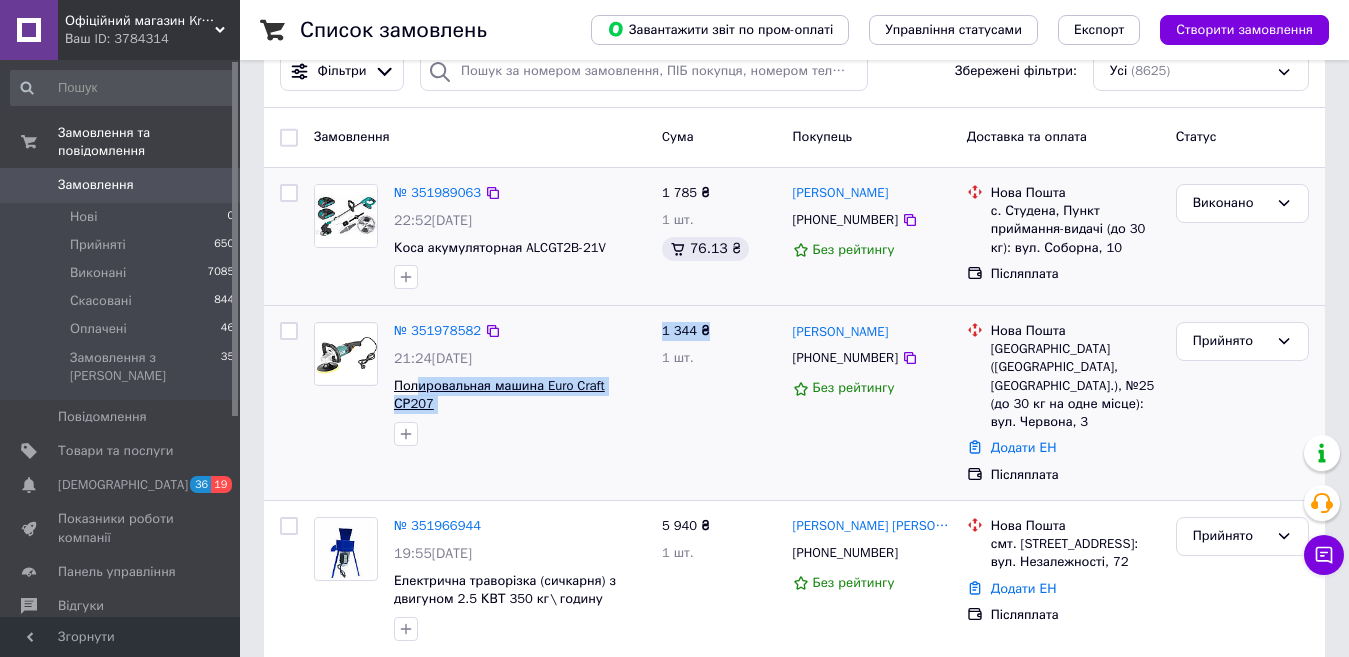 drag, startPoint x: 653, startPoint y: 383, endPoint x: 415, endPoint y: 389, distance: 238.07562 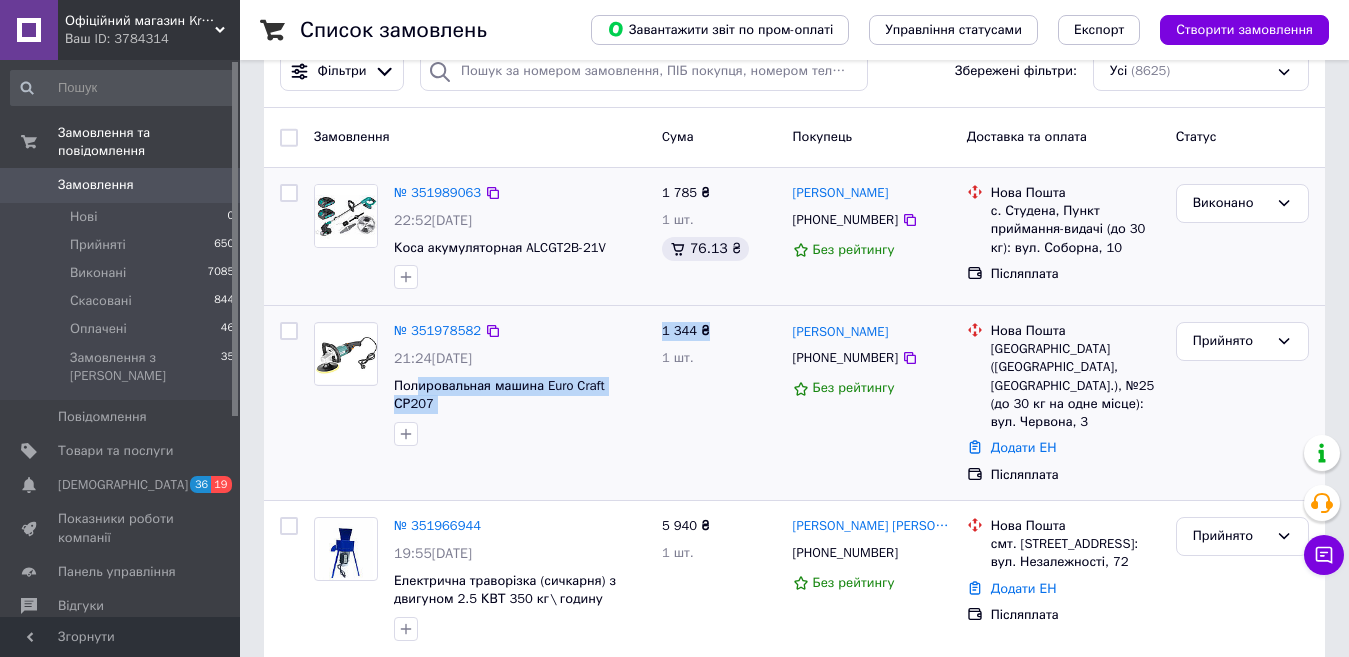 drag, startPoint x: 480, startPoint y: 449, endPoint x: 422, endPoint y: 433, distance: 60.166435 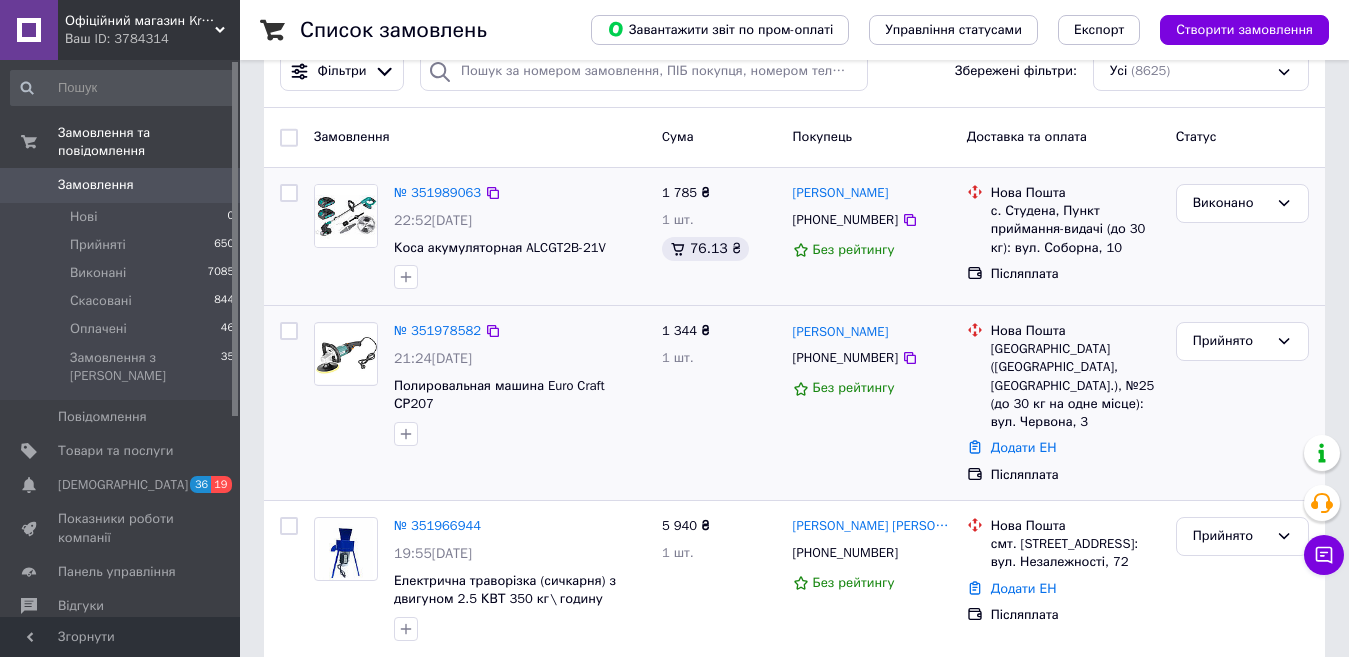click on "№ 351978582 21:24, 09.07.2025 Полировальная машина Euro Craft СР207" at bounding box center [480, 403] 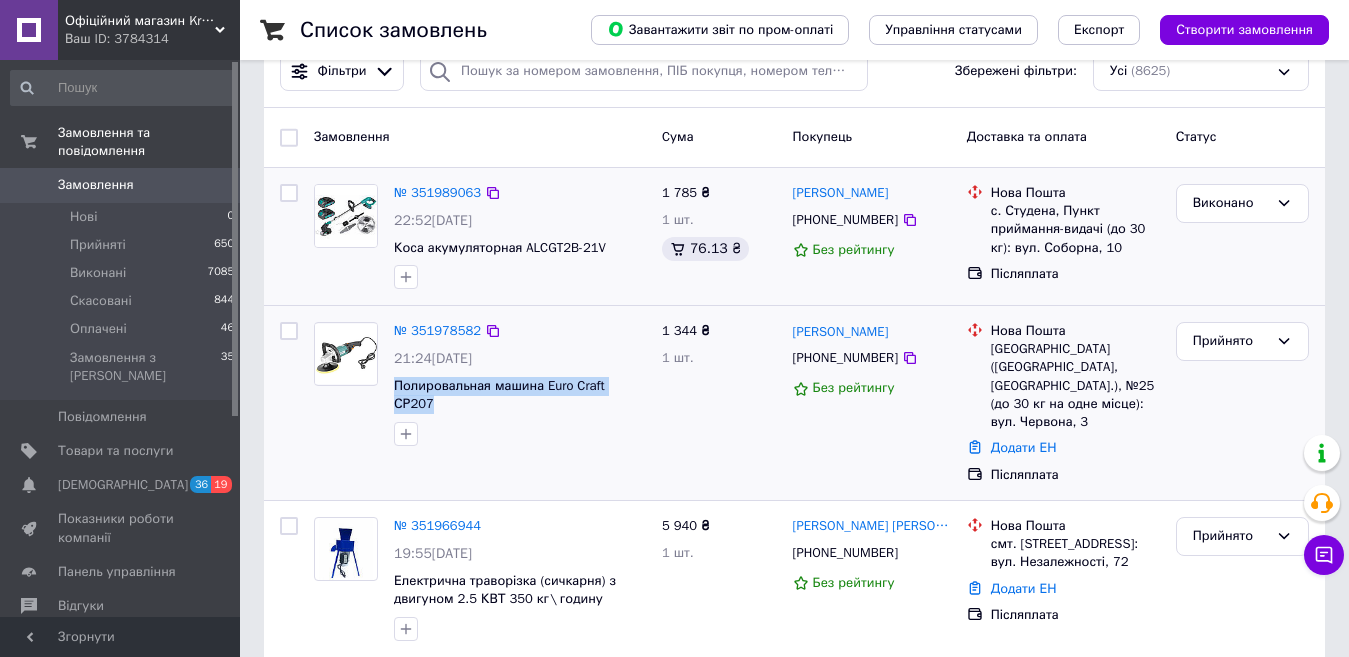 drag, startPoint x: 640, startPoint y: 387, endPoint x: 388, endPoint y: 381, distance: 252.07141 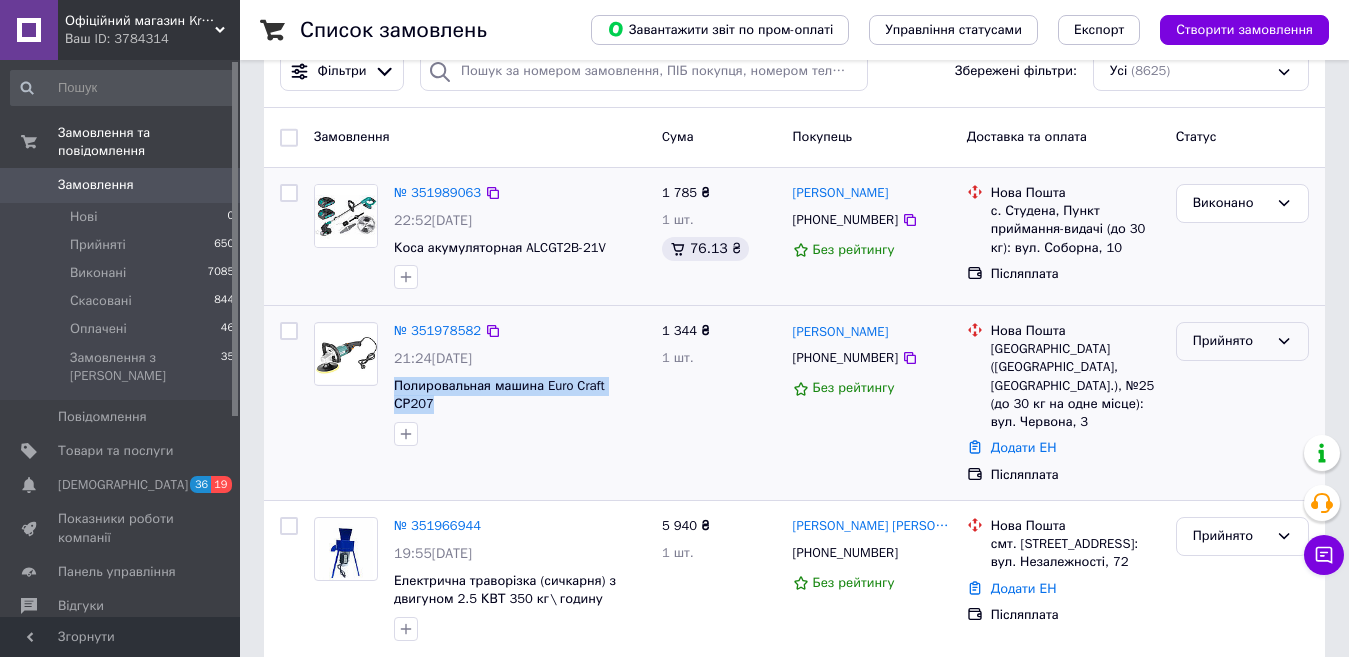 click on "Прийнято" at bounding box center (1242, 341) 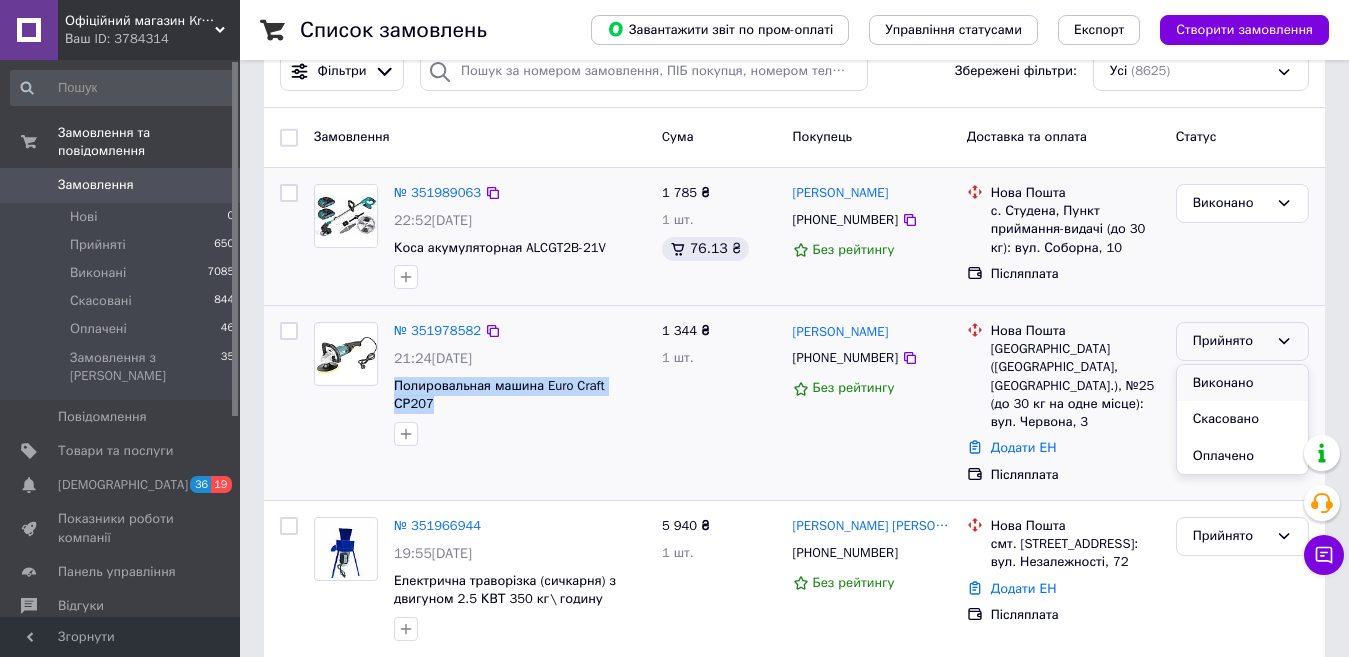 click on "Виконано" at bounding box center (1242, 383) 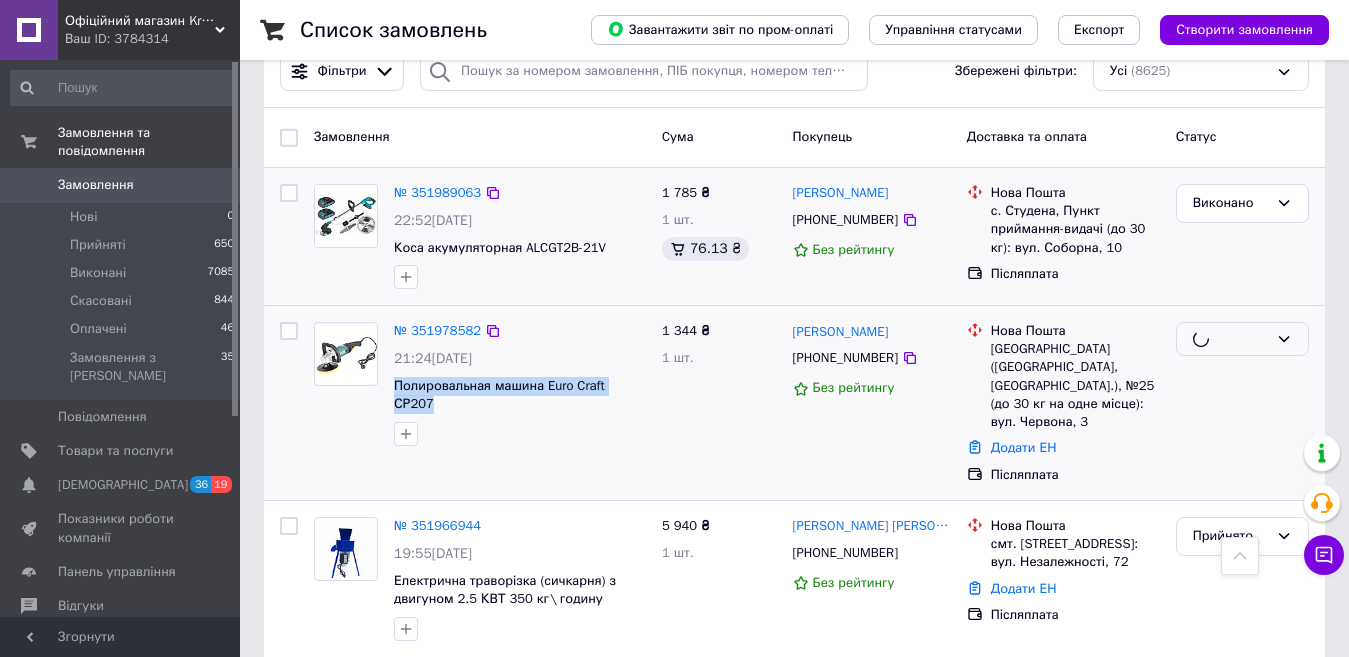 scroll, scrollTop: 508, scrollLeft: 0, axis: vertical 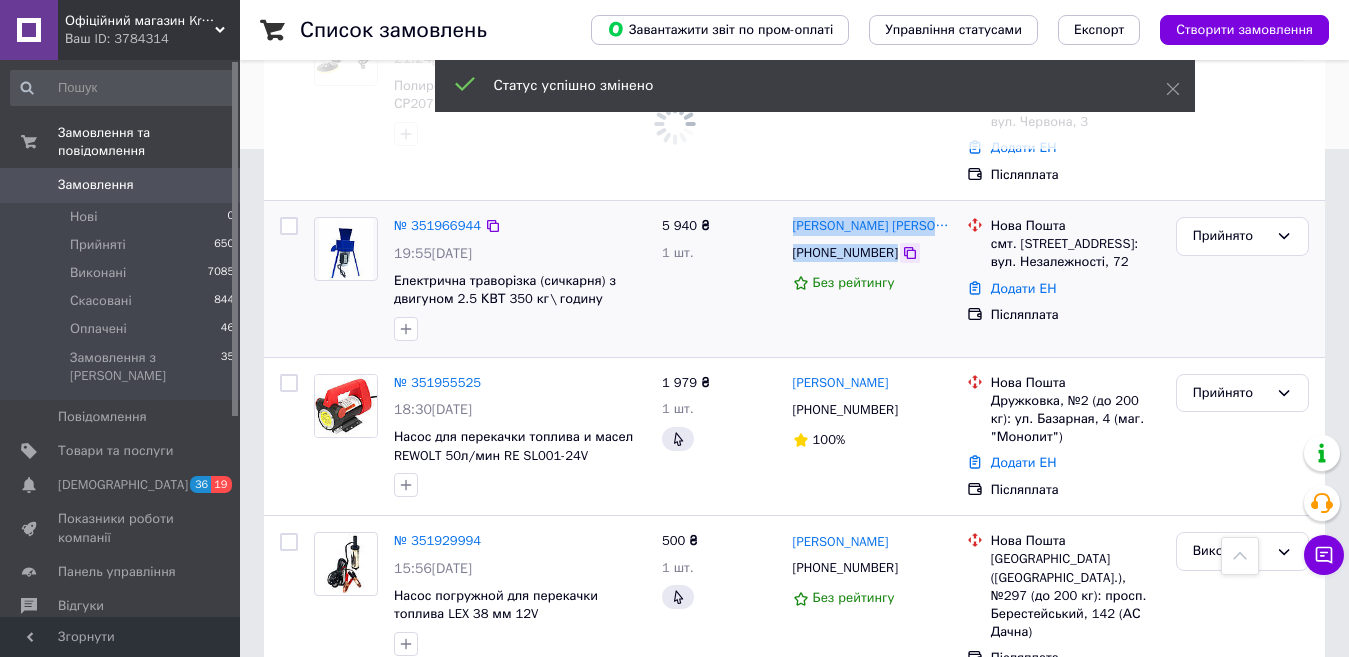 click on "Василь Василий +380668512465 Без рейтингу" at bounding box center (872, 279) 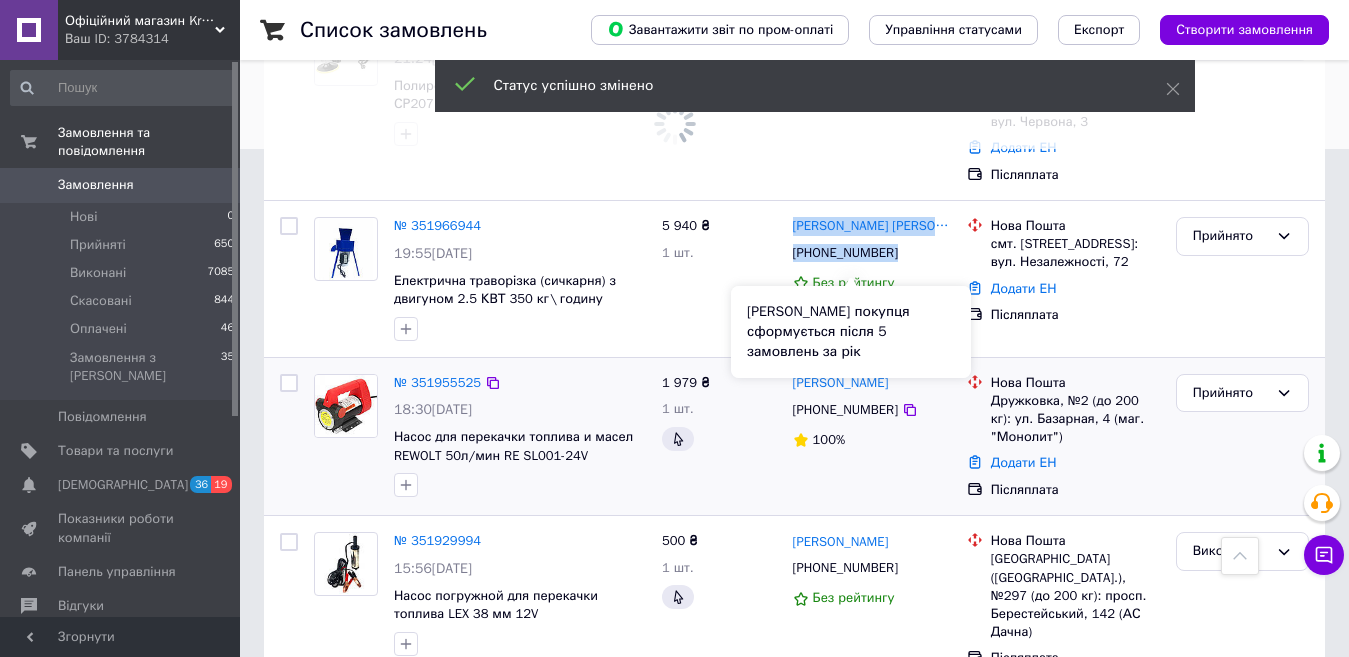 copy on "Василь Василий +380668512465" 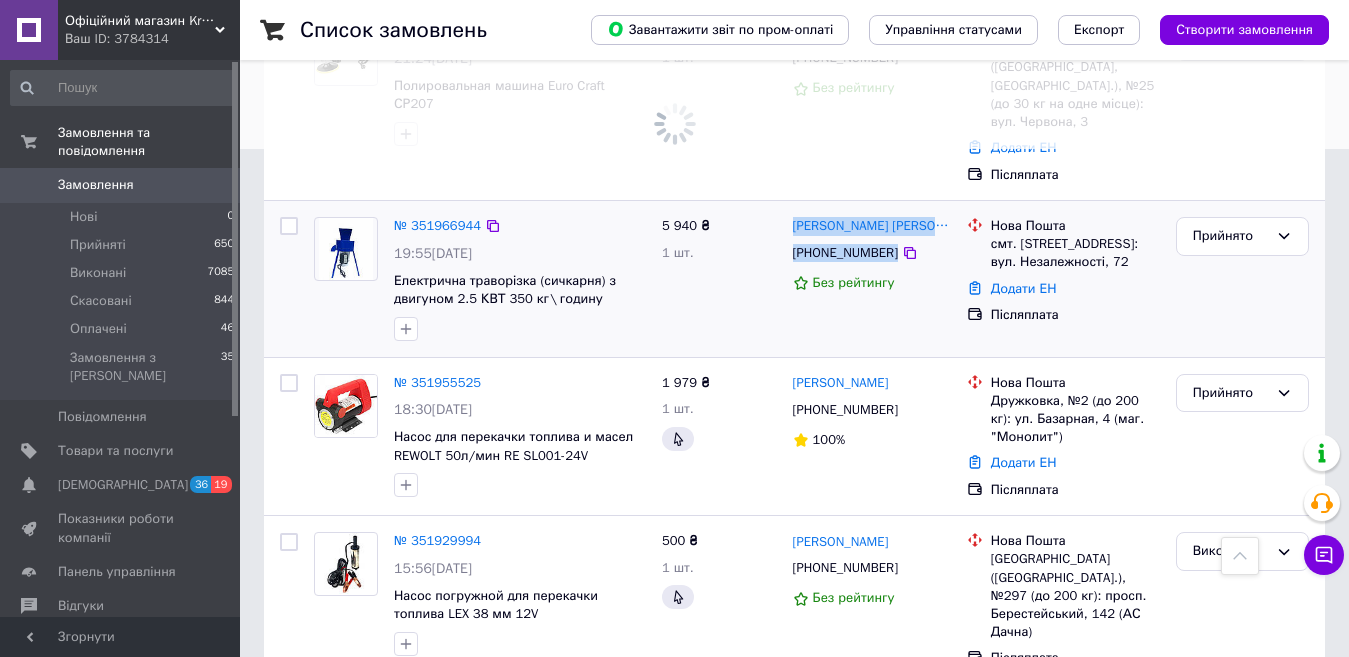 click on "Нова Пошта смт. Машівка, №1: вул. Незалежності, 72 Додати ЕН Післяплата" at bounding box center [1063, 270] 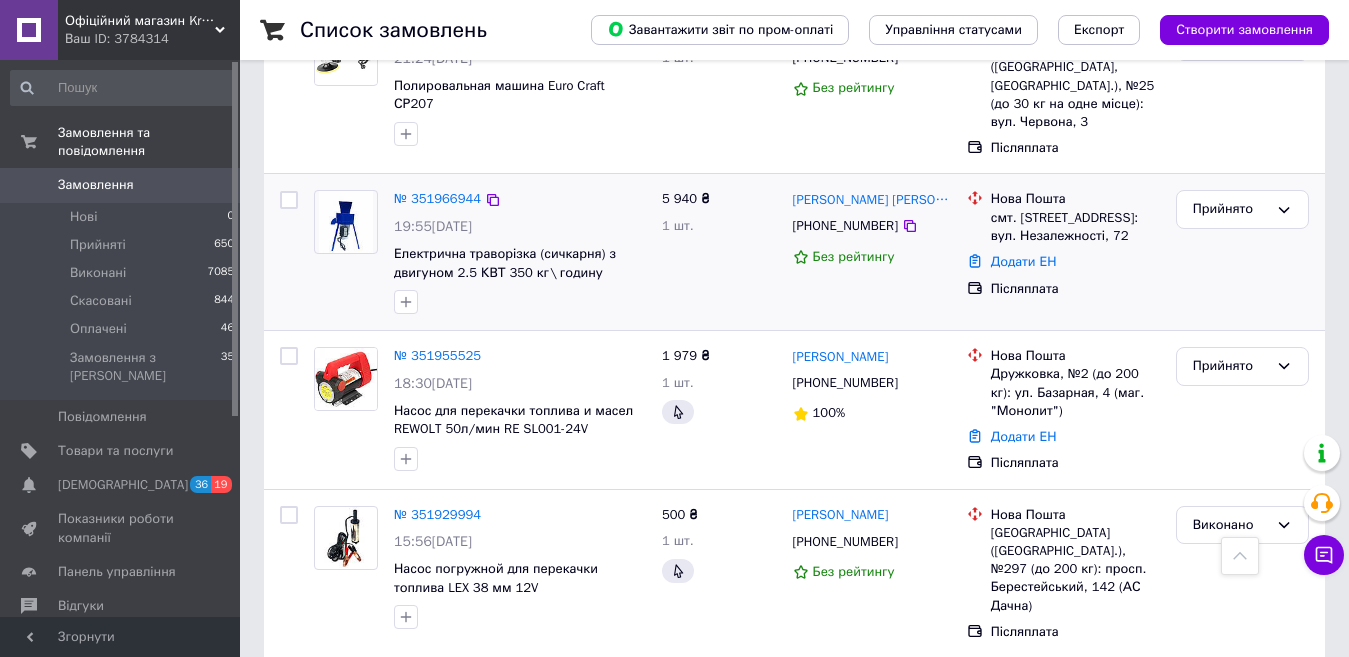 drag, startPoint x: 984, startPoint y: 226, endPoint x: 1091, endPoint y: 251, distance: 109.88175 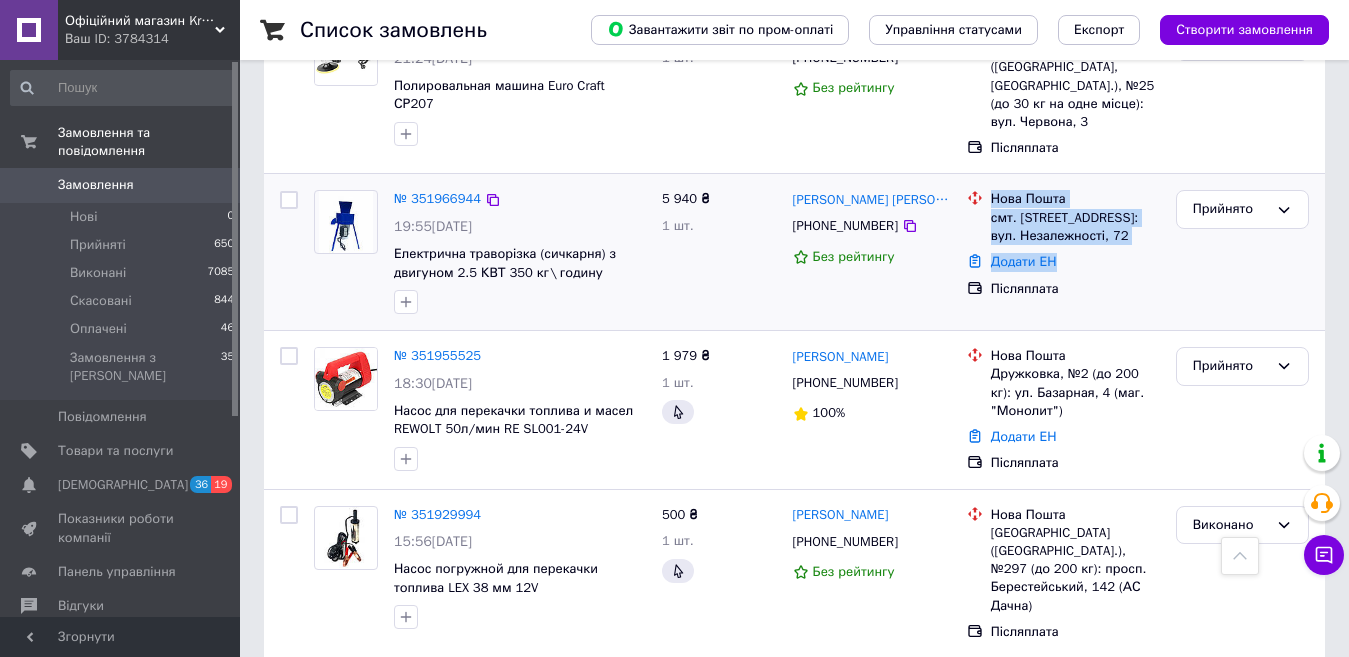 click on "смт. [STREET_ADDRESS]: вул. Незалежності, 72" at bounding box center [1075, 227] 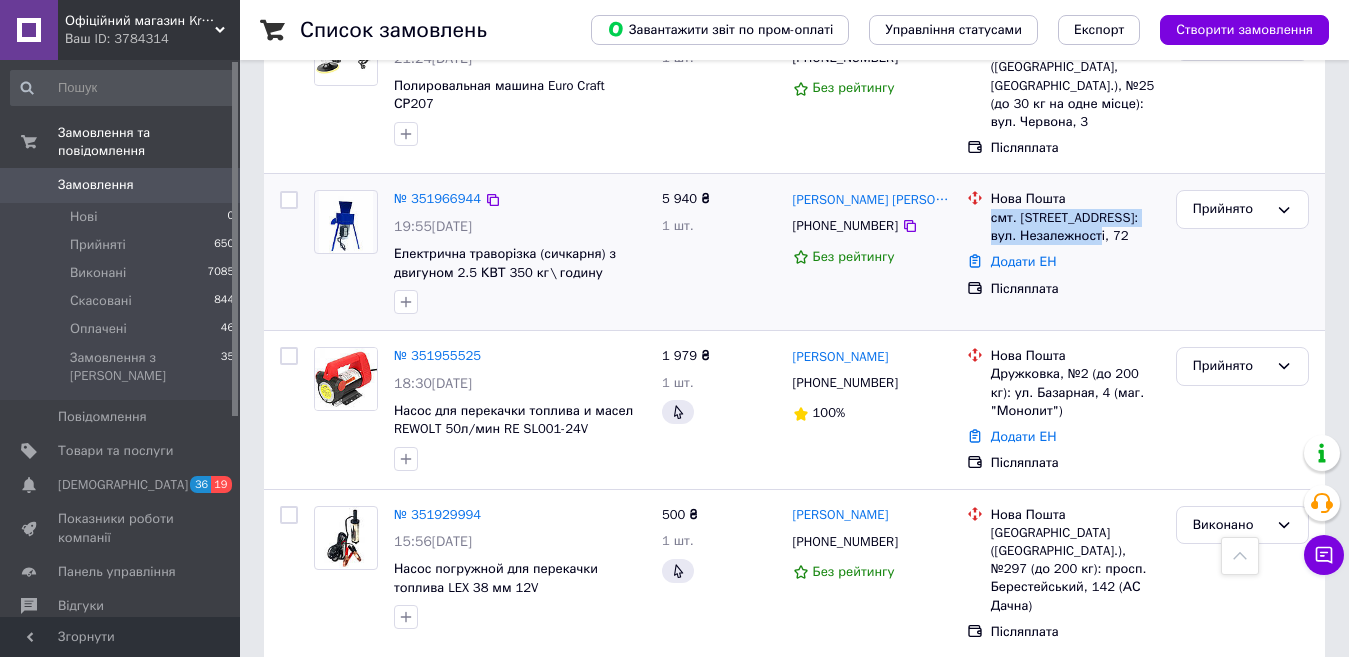 drag, startPoint x: 1105, startPoint y: 218, endPoint x: 990, endPoint y: 194, distance: 117.47766 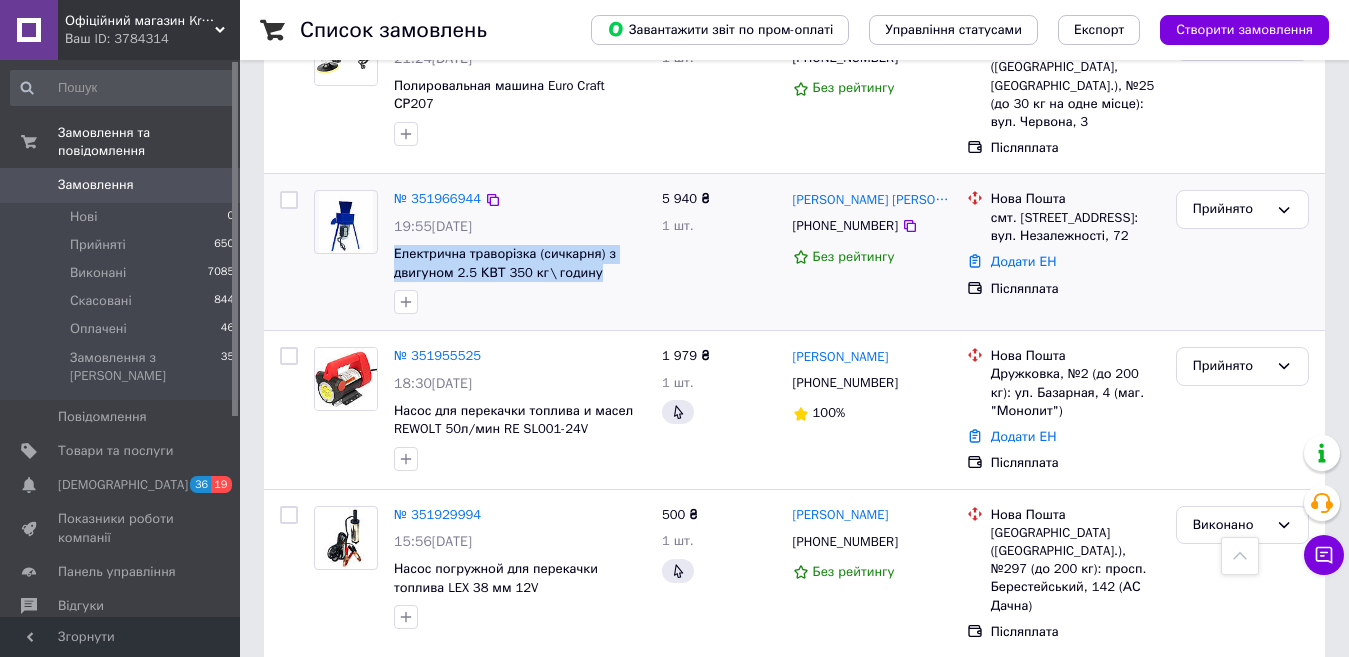 drag, startPoint x: 388, startPoint y: 241, endPoint x: 590, endPoint y: 261, distance: 202.98769 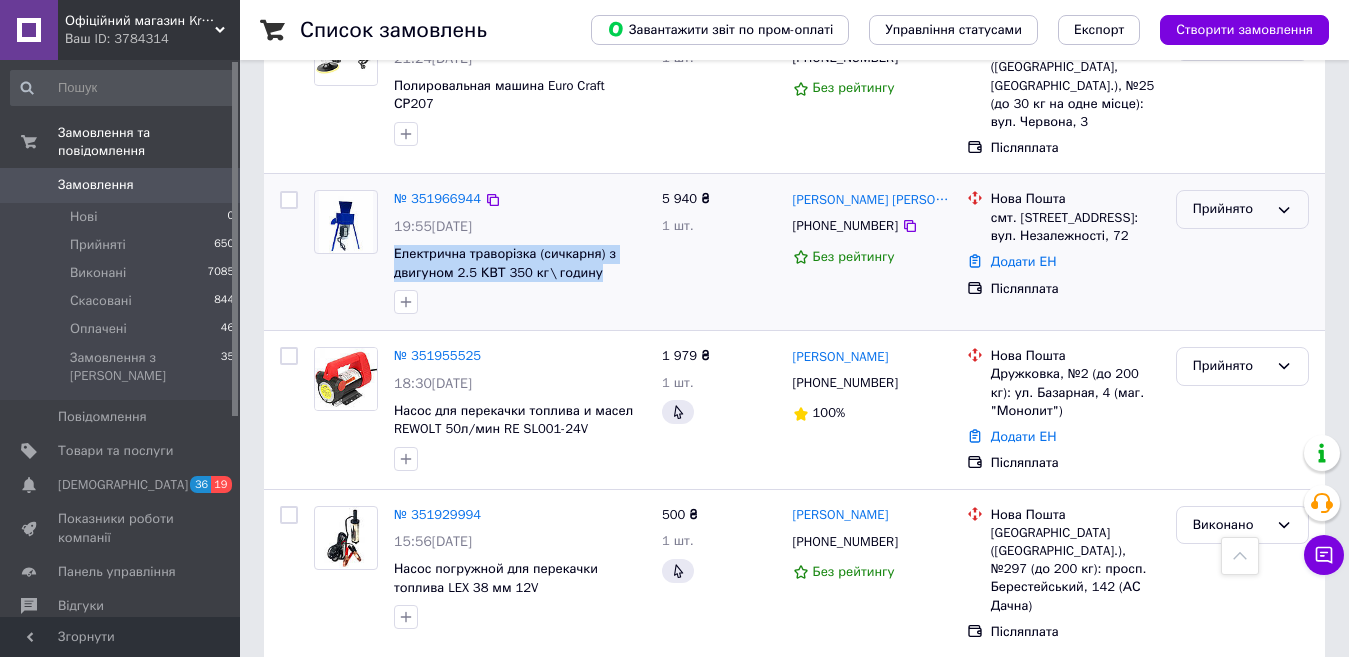 click on "Прийнято" at bounding box center (1230, 209) 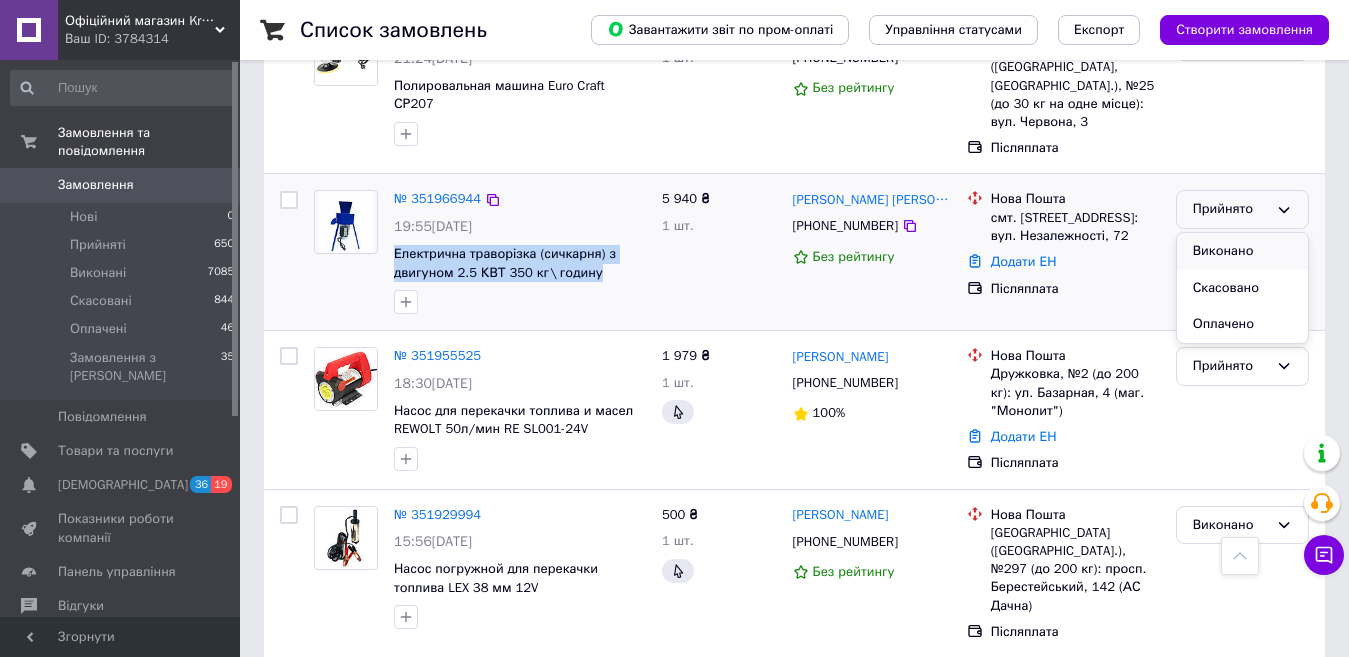 click on "Виконано" at bounding box center [1242, 251] 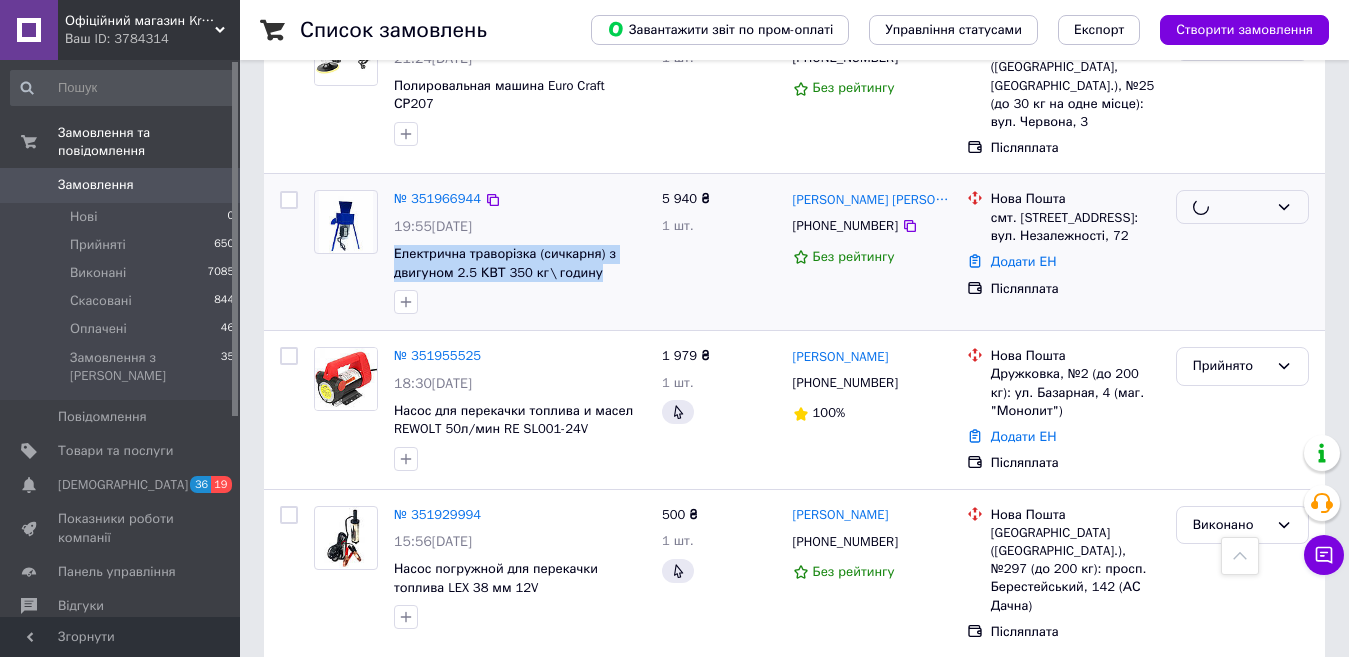 scroll, scrollTop: 608, scrollLeft: 0, axis: vertical 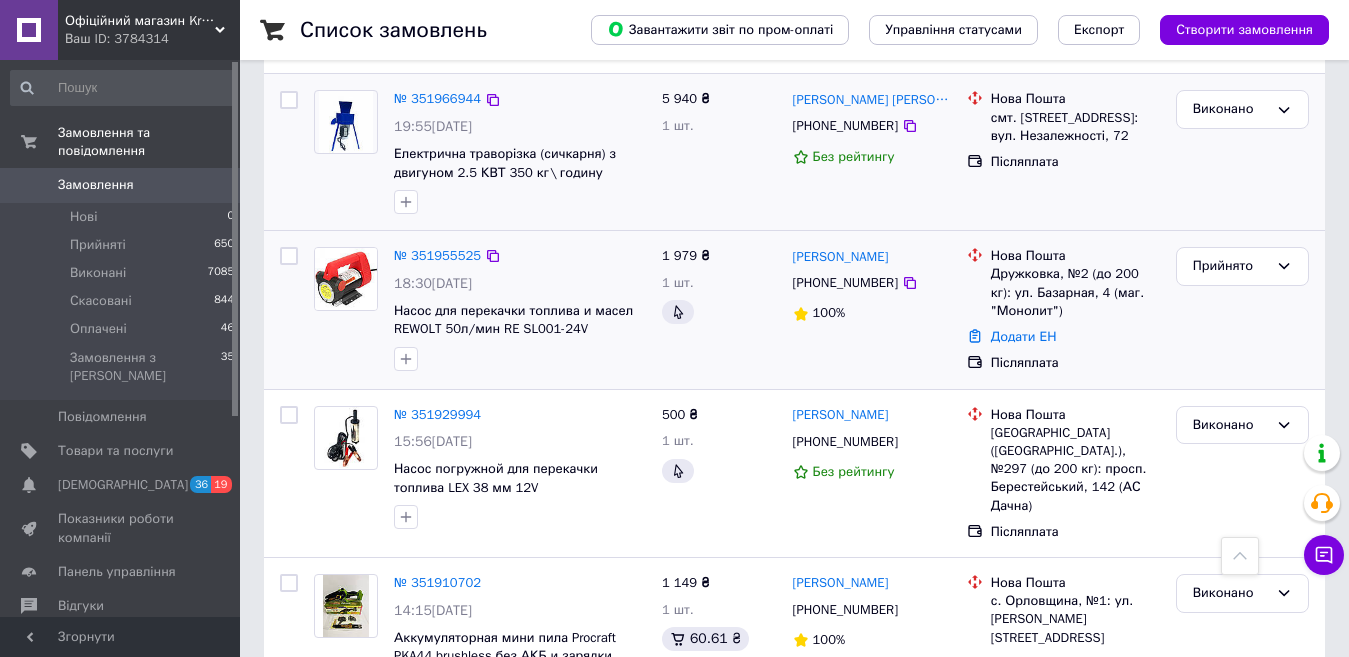 click on "1 979 ₴ 1 шт." at bounding box center (719, 310) 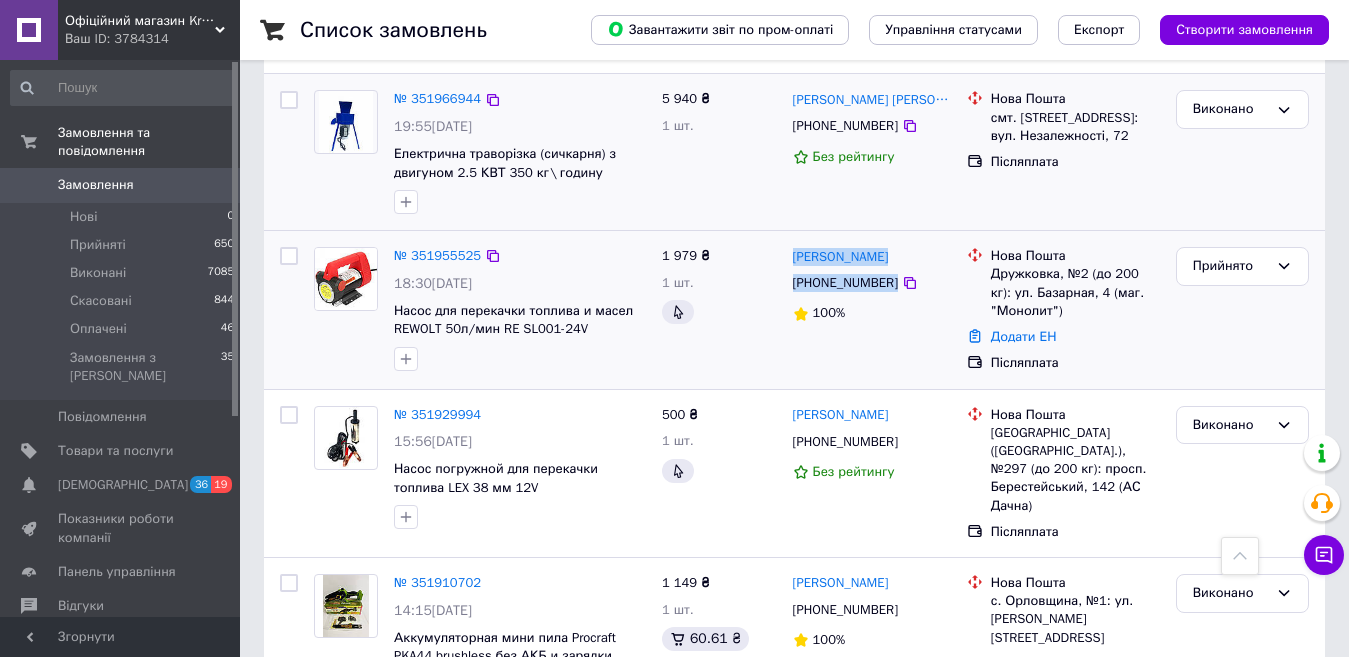 drag, startPoint x: 797, startPoint y: 213, endPoint x: 943, endPoint y: 276, distance: 159.01257 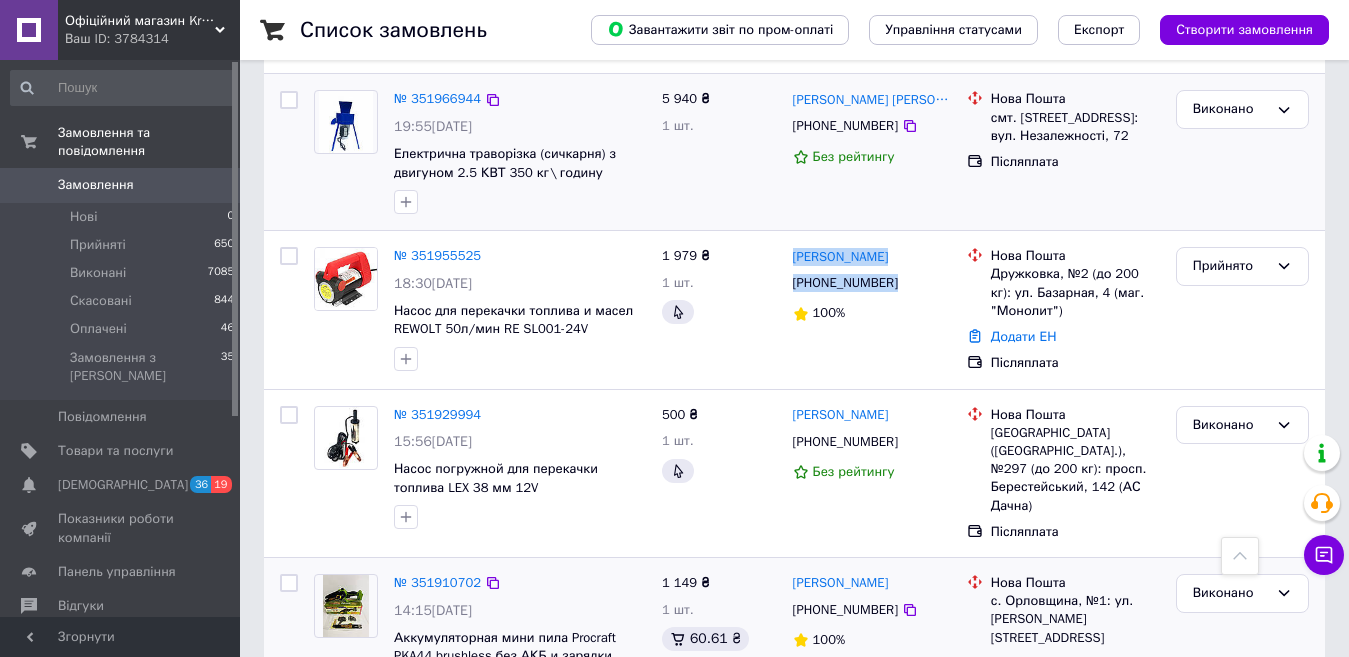 copy on "Марина Харченко +380508647013" 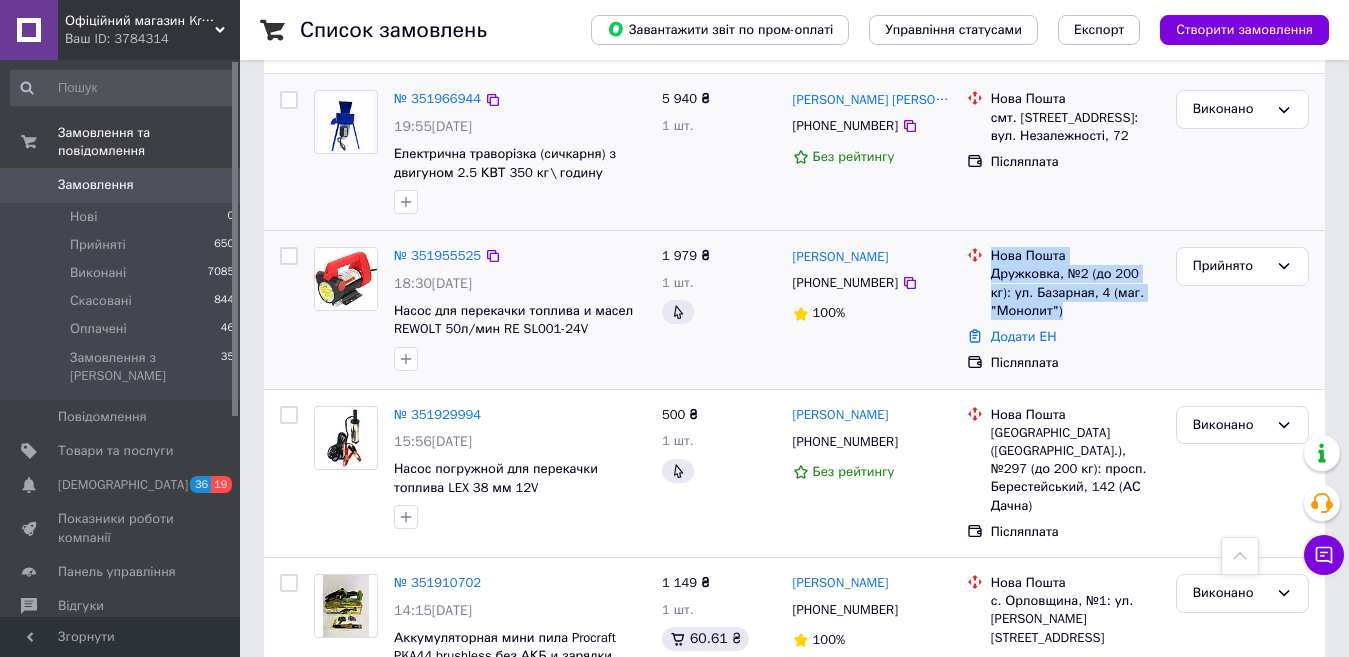 drag, startPoint x: 973, startPoint y: 259, endPoint x: 1083, endPoint y: 284, distance: 112.805145 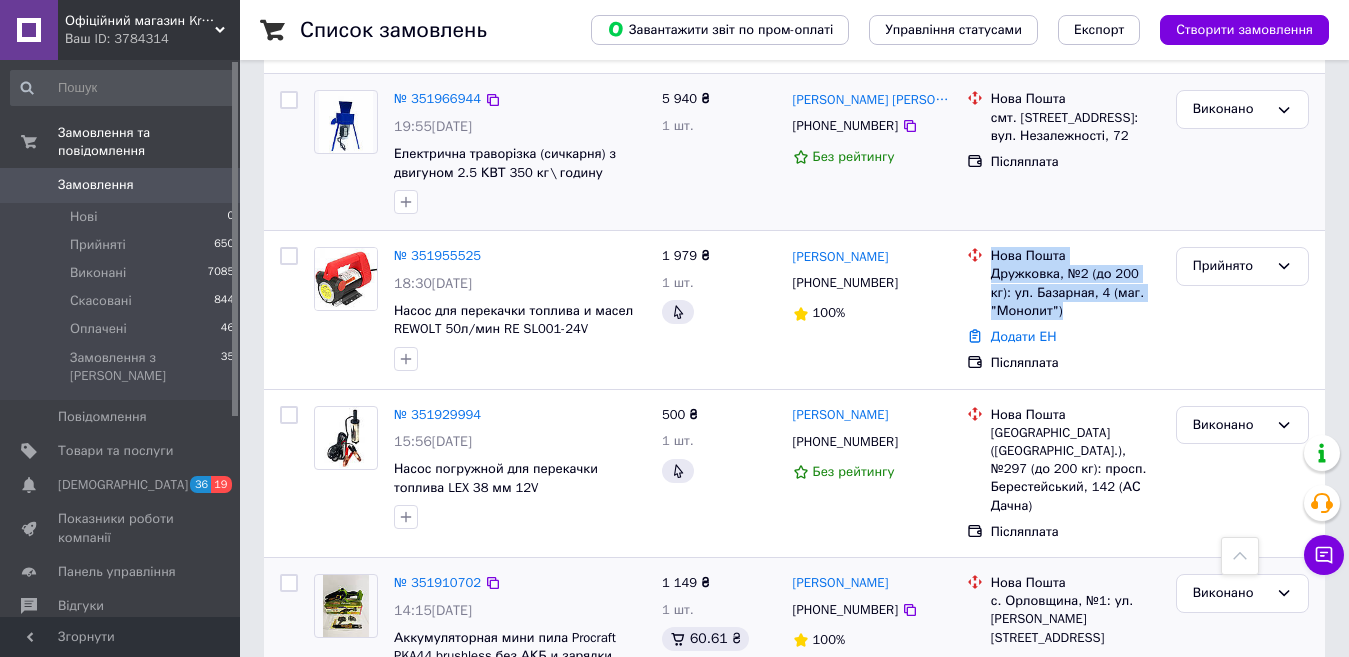 copy on "Нова Пошта Дружковка, №2 (до 200 кг): ул. Базарная, 4 (маг. "Монолит")" 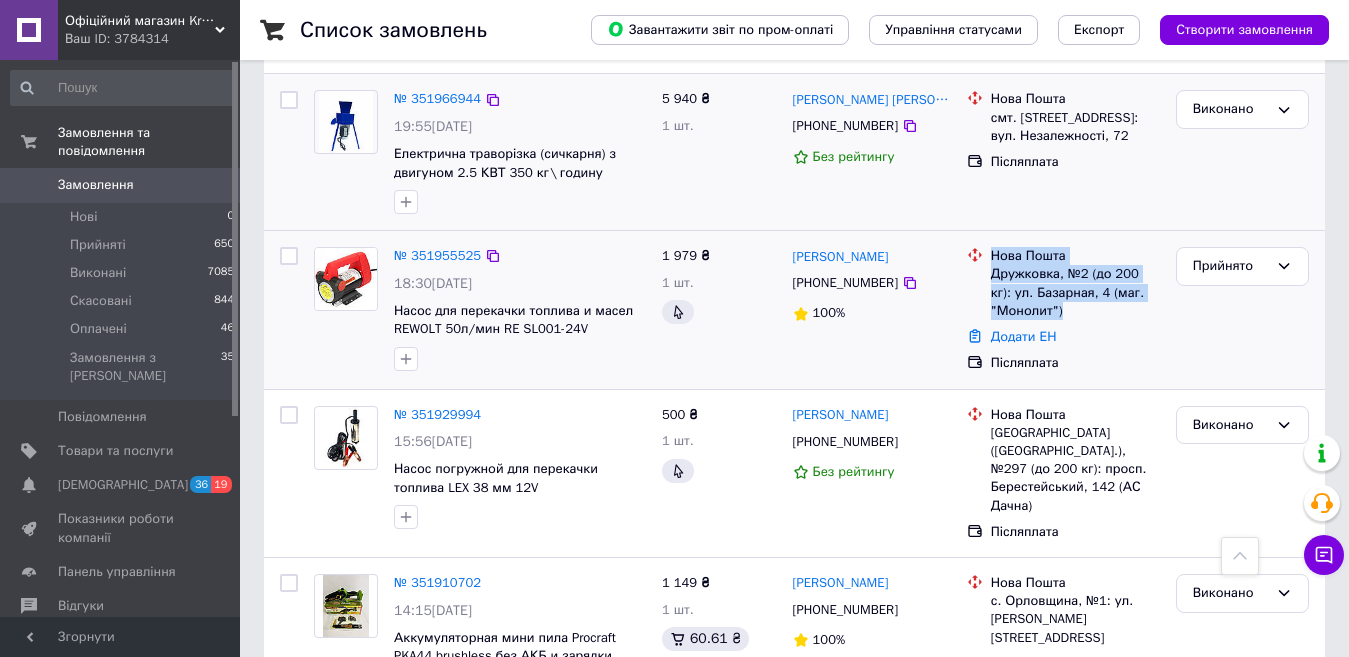 drag, startPoint x: 388, startPoint y: 285, endPoint x: 551, endPoint y: 360, distance: 179.42686 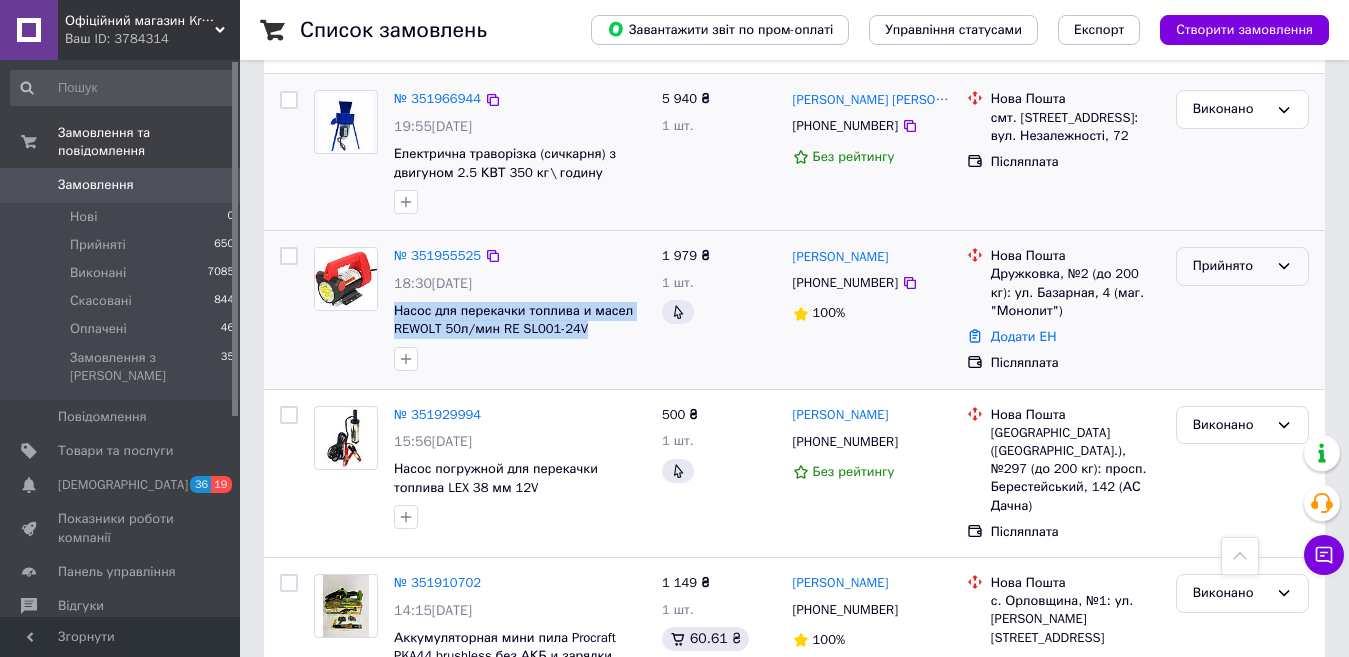 click on "Прийнято" at bounding box center [1242, 266] 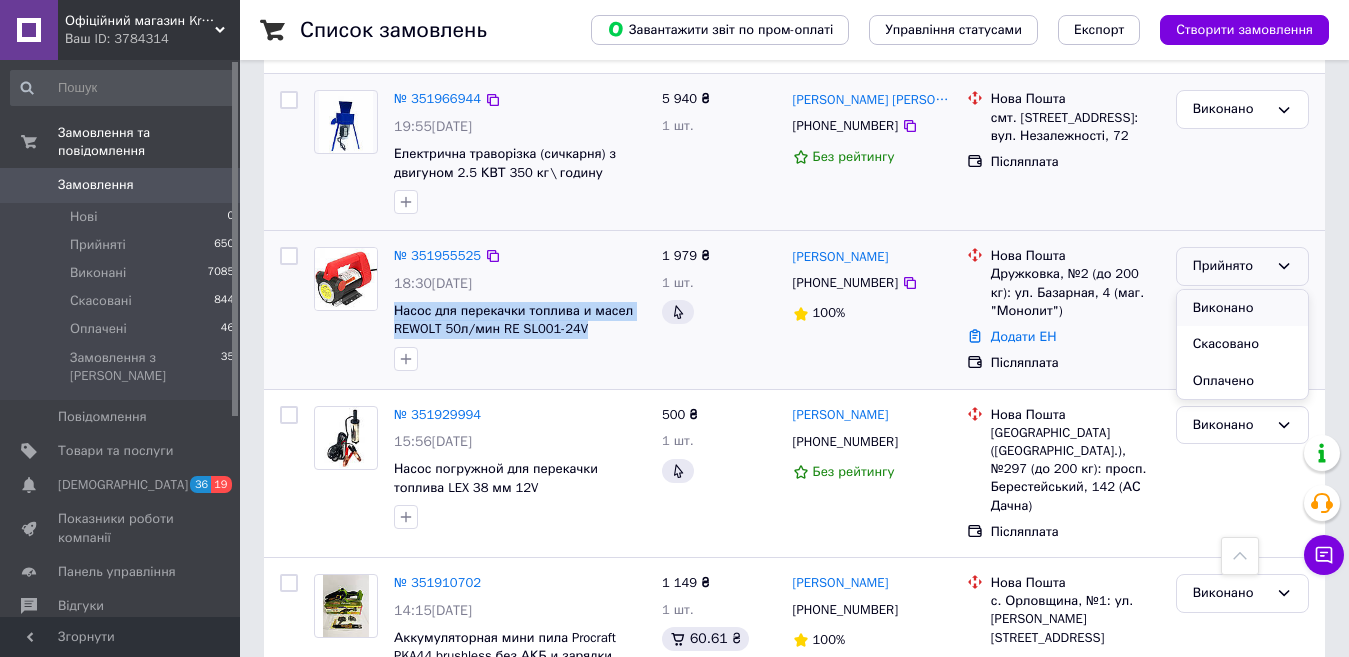 click on "Виконано" at bounding box center [1242, 308] 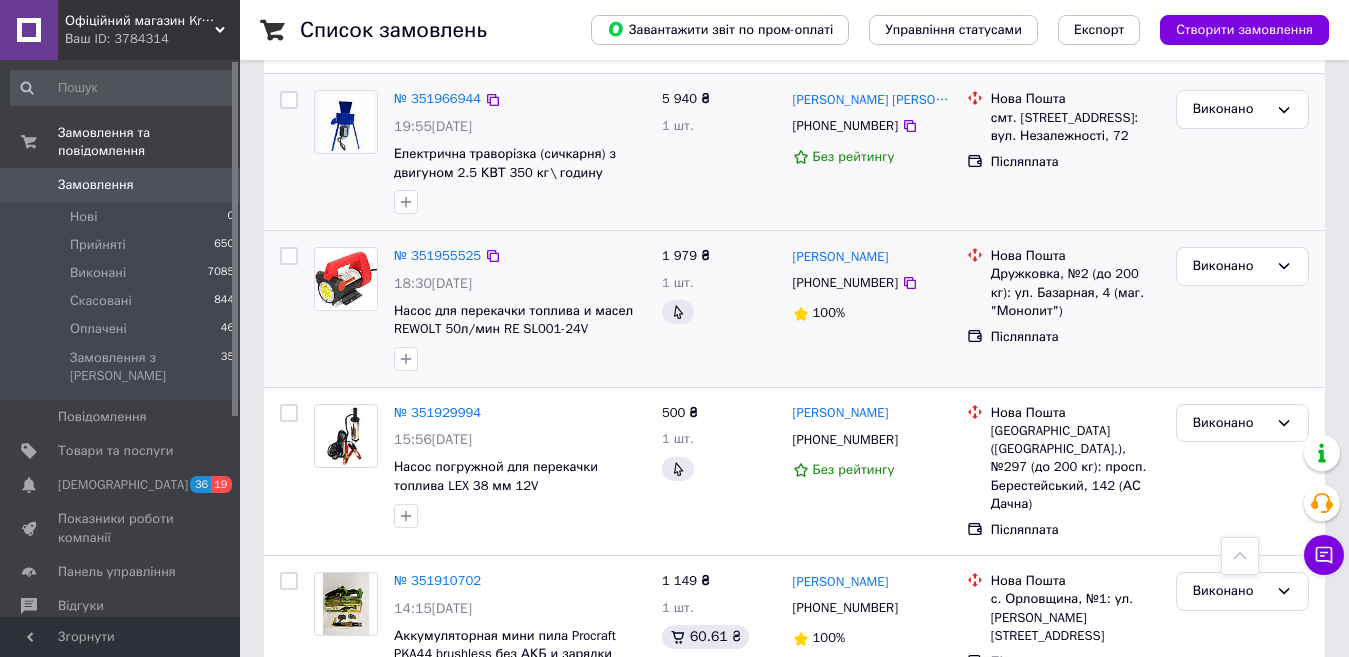click on "1 979 ₴ 1 шт." at bounding box center [719, 309] 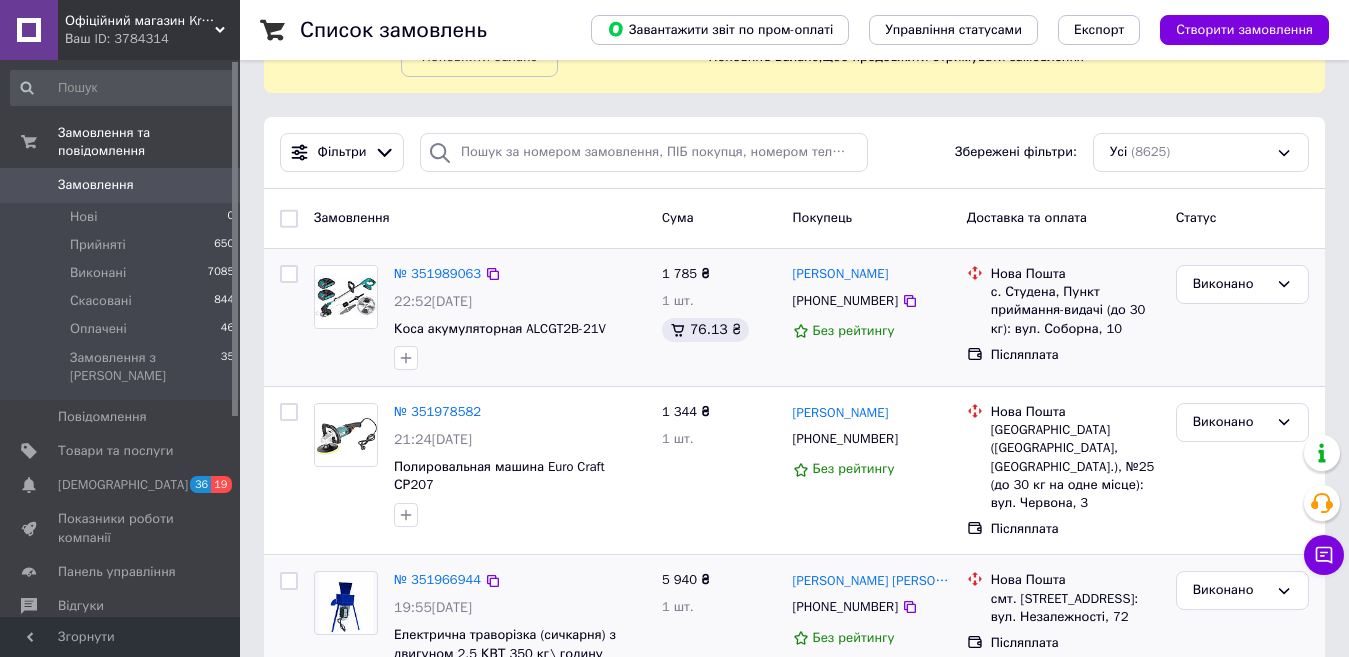 scroll, scrollTop: 0, scrollLeft: 0, axis: both 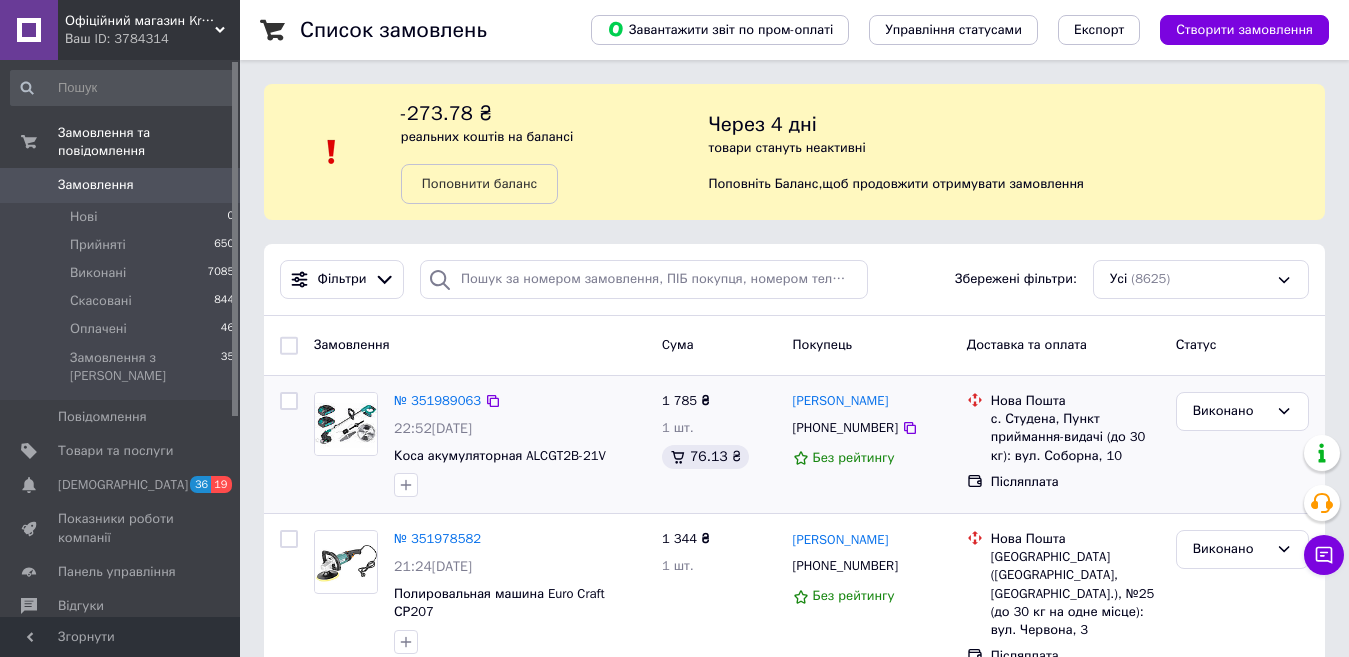 click on "Замовлення" at bounding box center [96, 185] 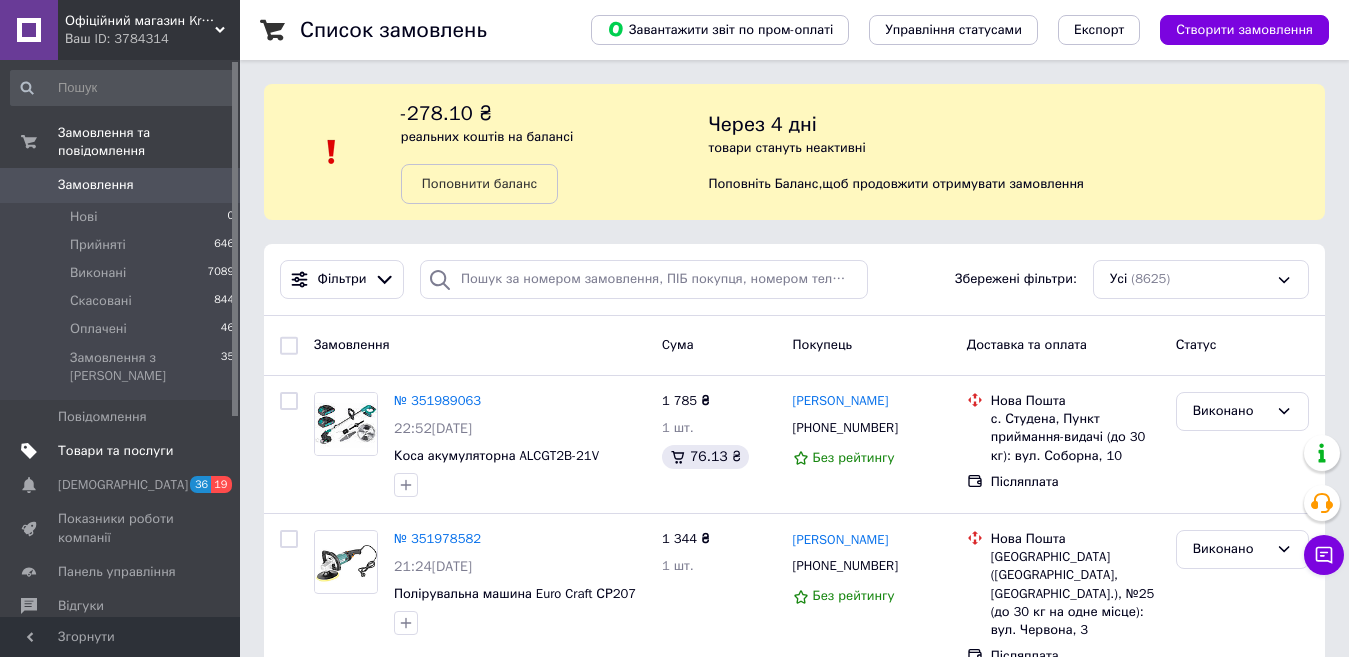 click on "Товари та послуги" at bounding box center [115, 451] 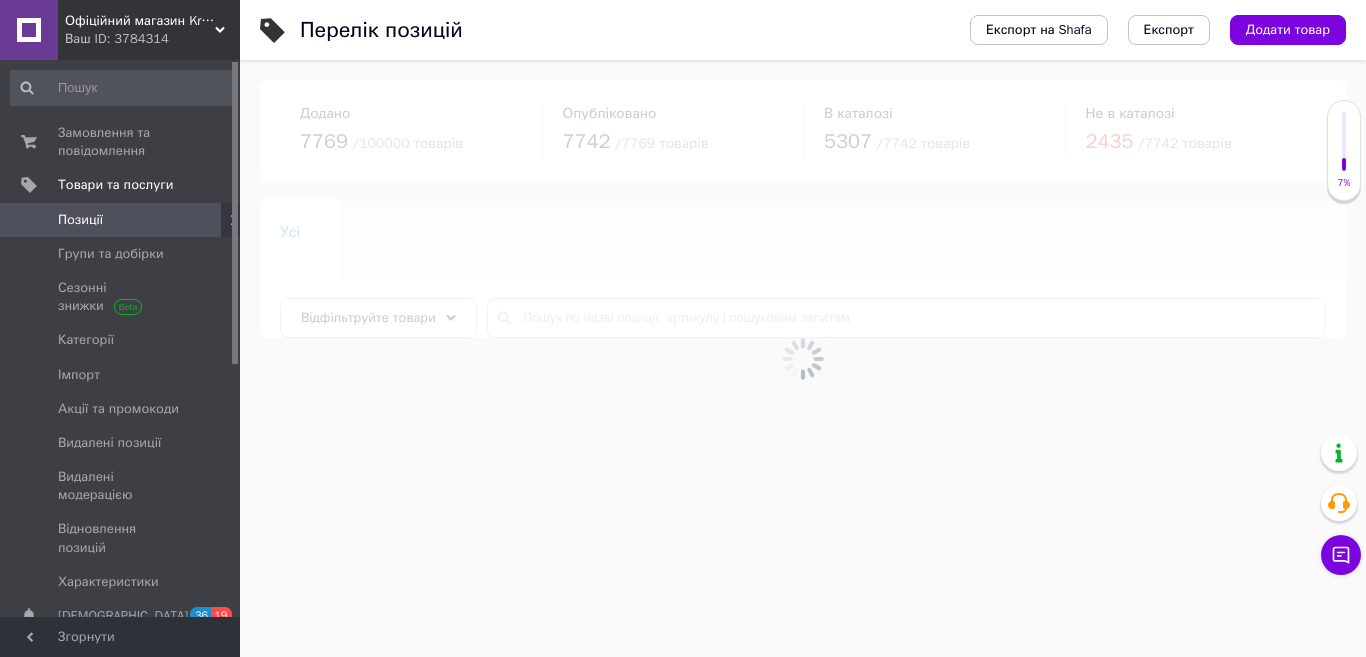 click at bounding box center [803, 358] 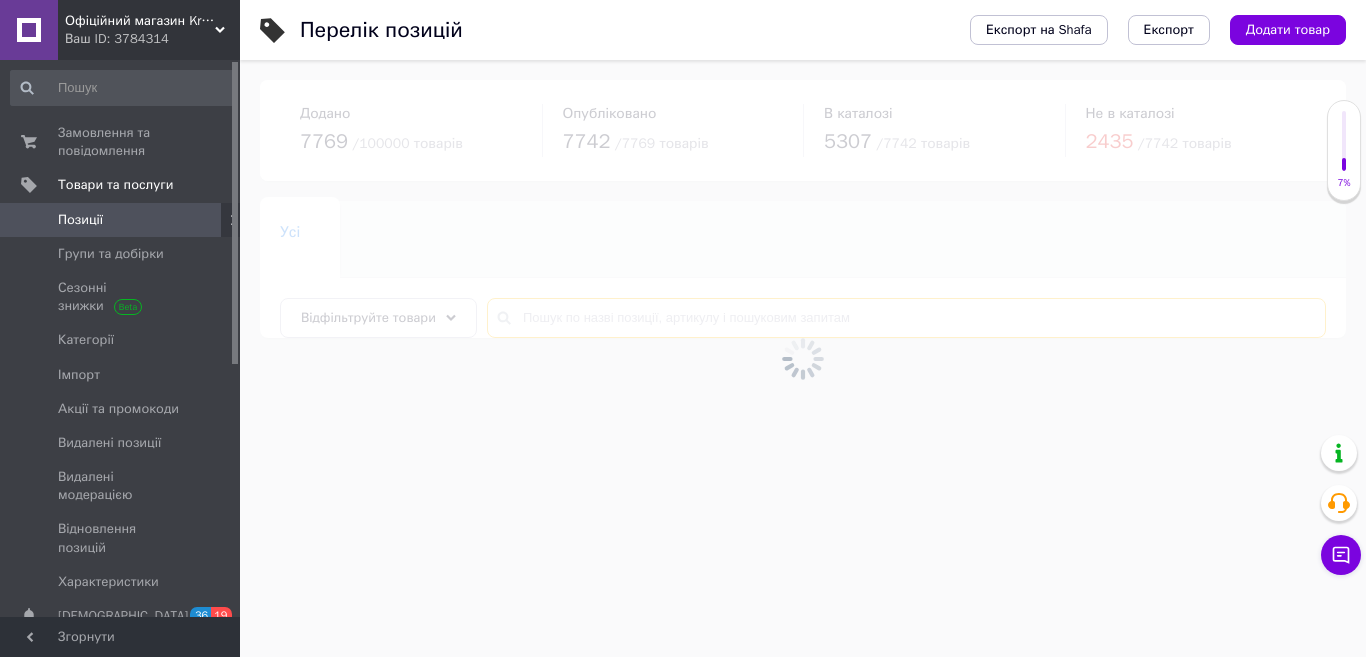 click at bounding box center [906, 318] 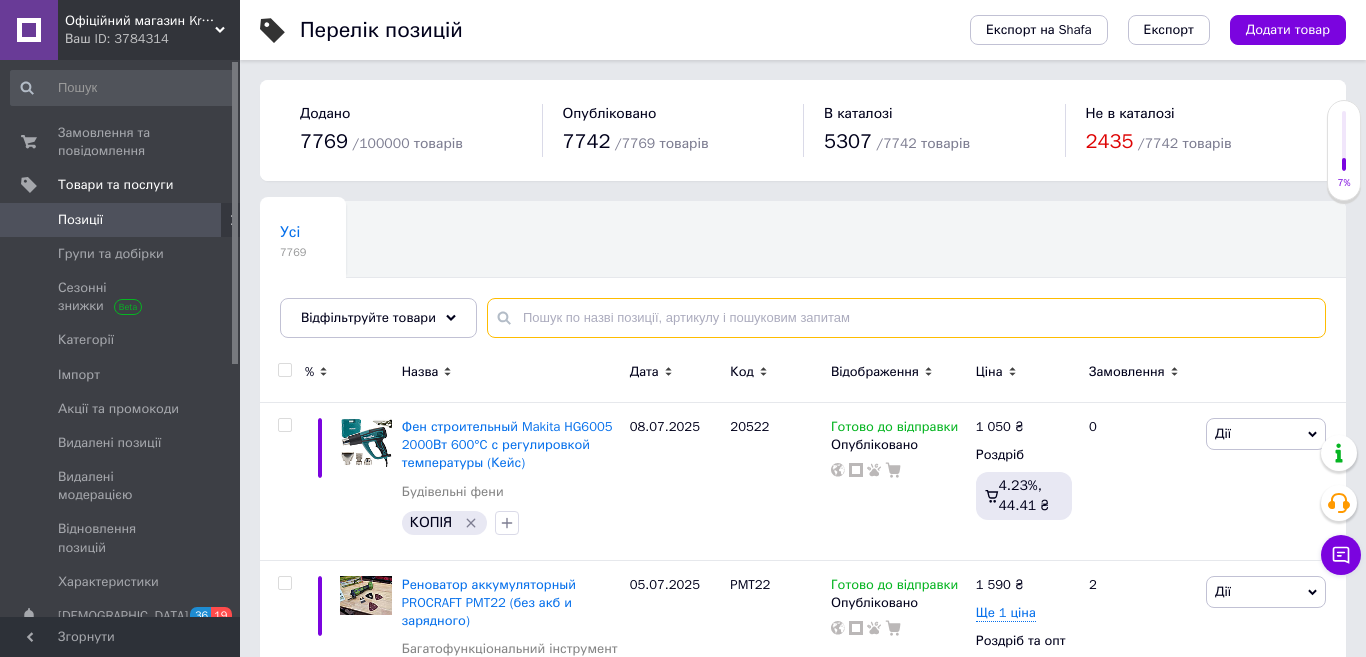 click at bounding box center [906, 318] 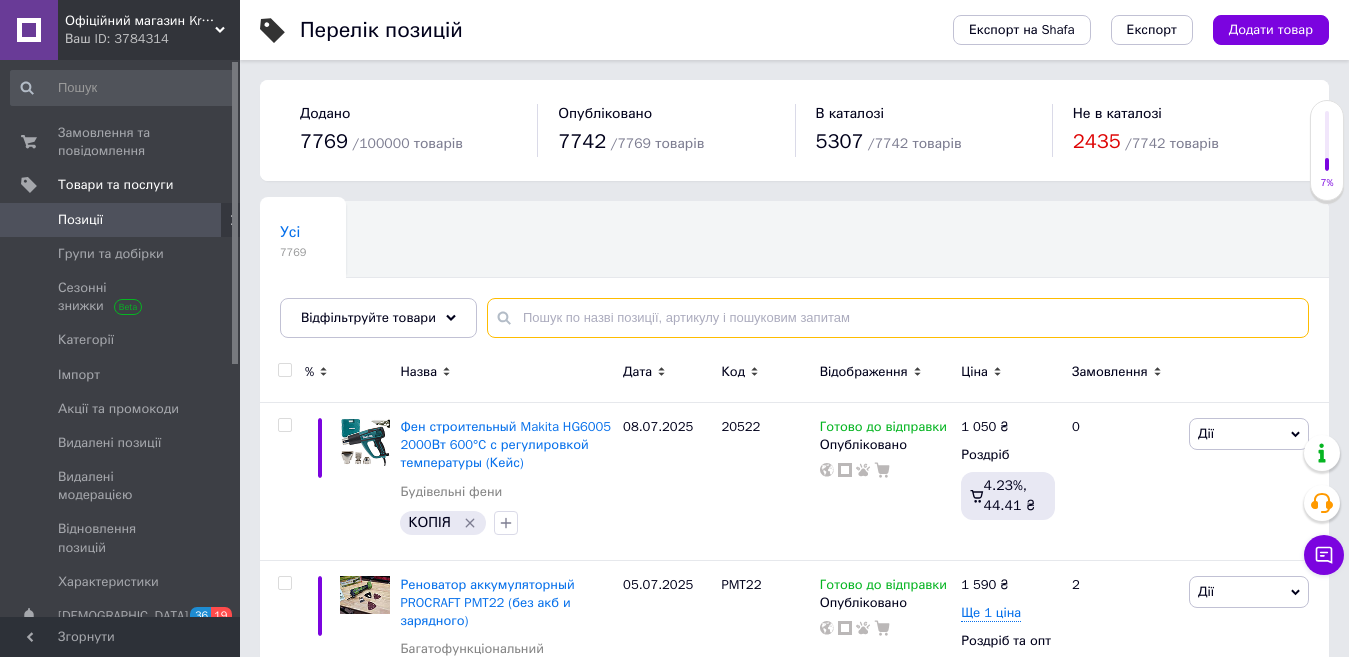 paste on "Акумуляторний обприскувач Revolt BS 20/16Li" 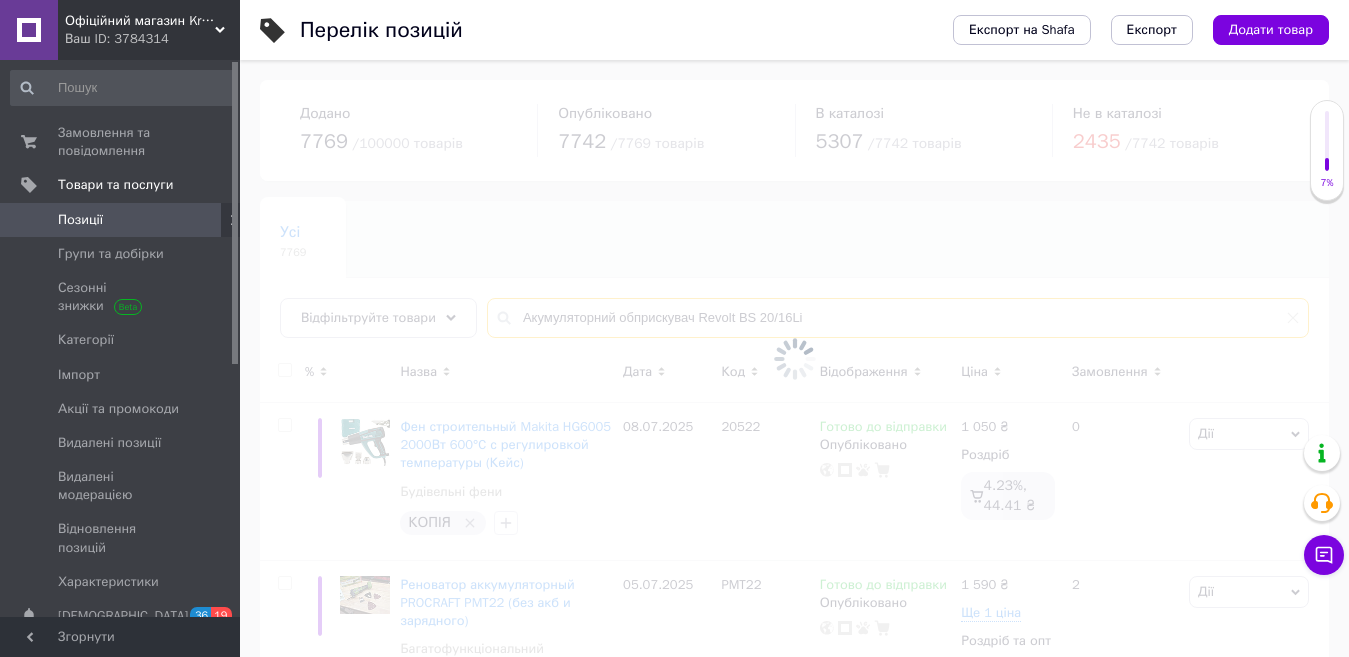 scroll, scrollTop: 100, scrollLeft: 0, axis: vertical 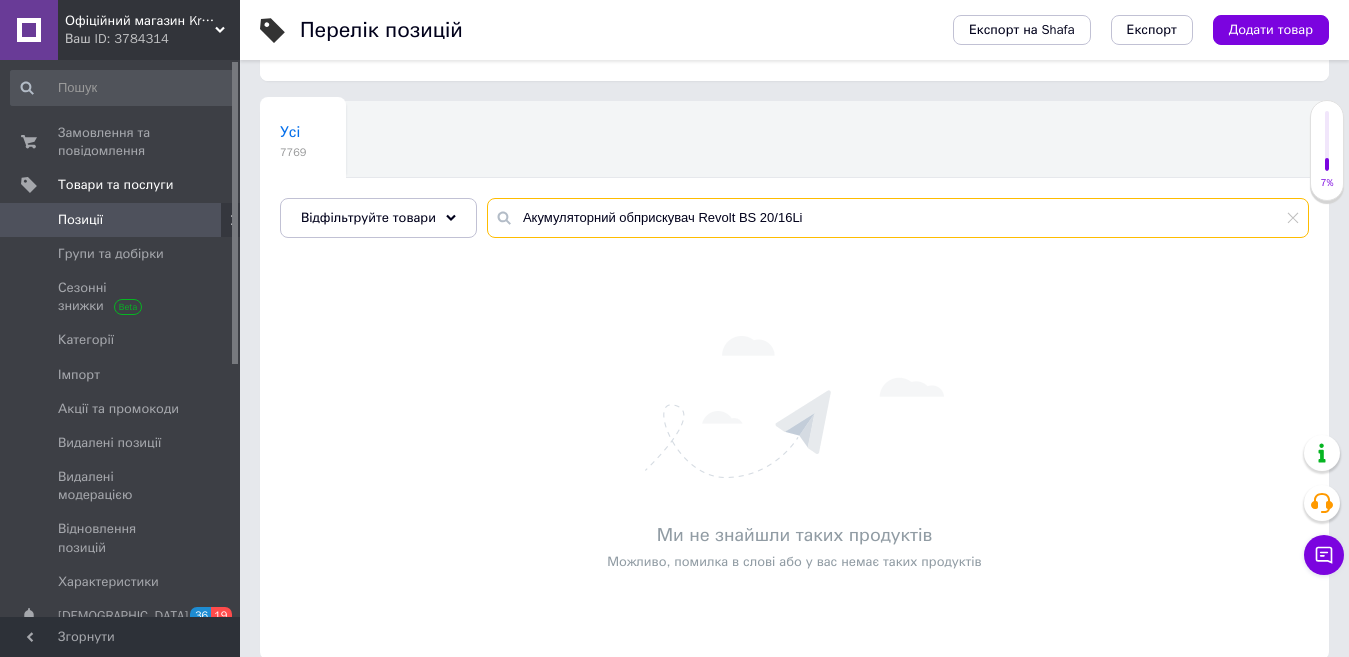 drag, startPoint x: 728, startPoint y: 219, endPoint x: 507, endPoint y: 265, distance: 225.73657 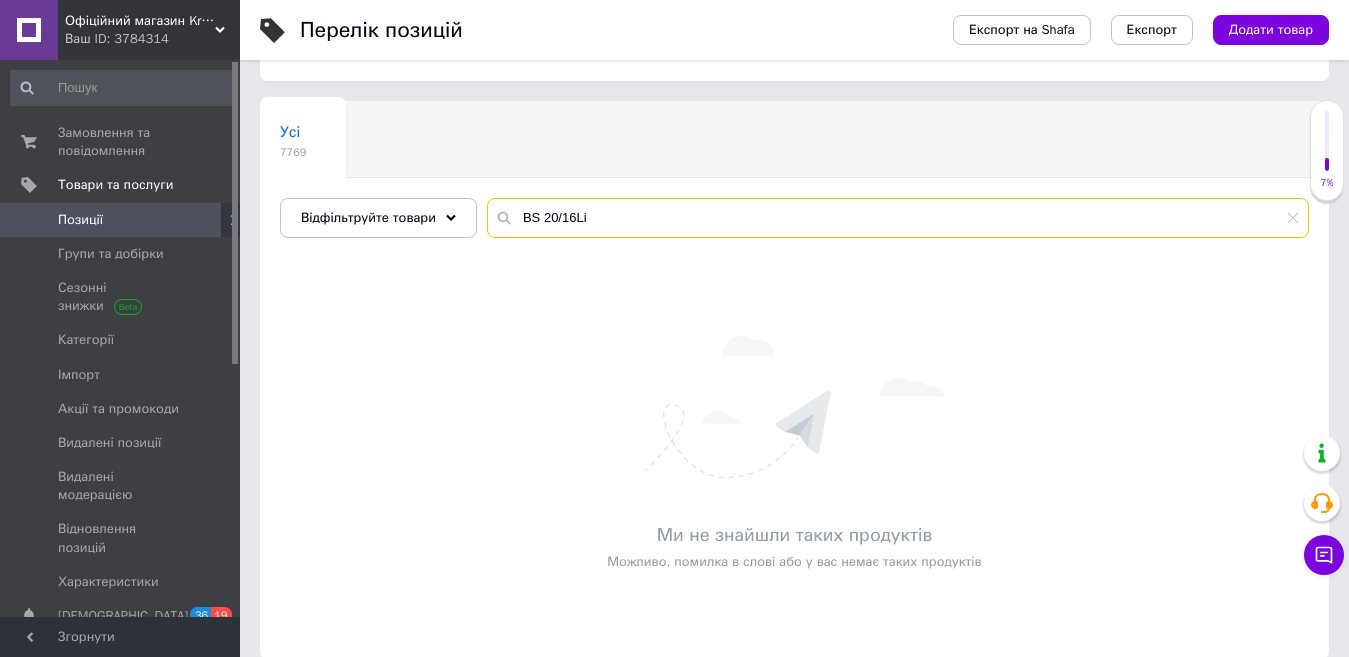 type on "BS 20/16Li" 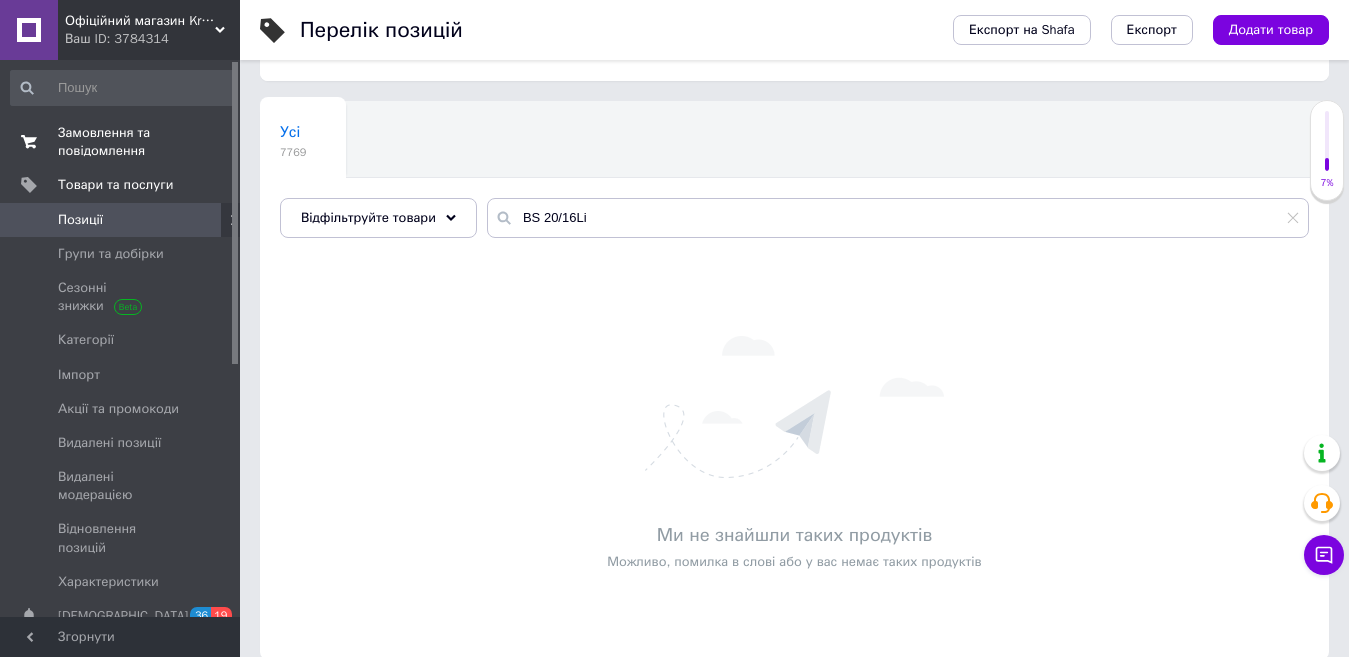 click at bounding box center (29, 142) 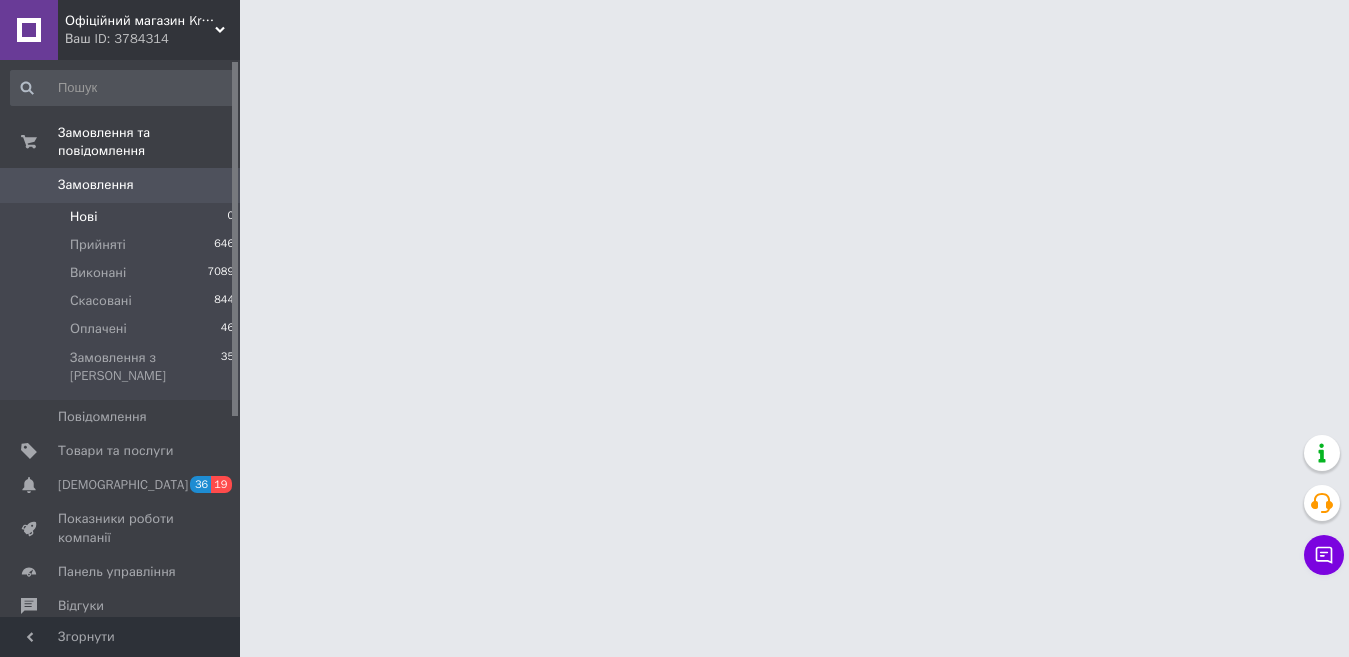 scroll, scrollTop: 0, scrollLeft: 0, axis: both 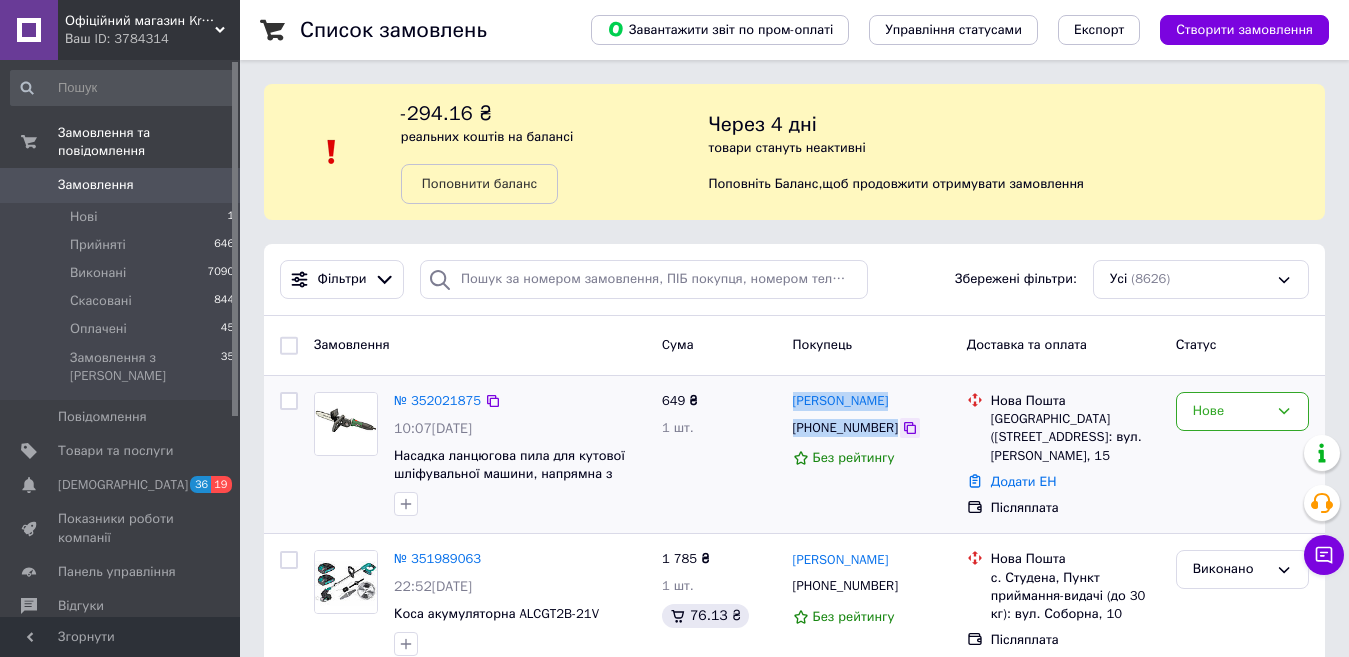 drag, startPoint x: 792, startPoint y: 390, endPoint x: 889, endPoint y: 426, distance: 103.46497 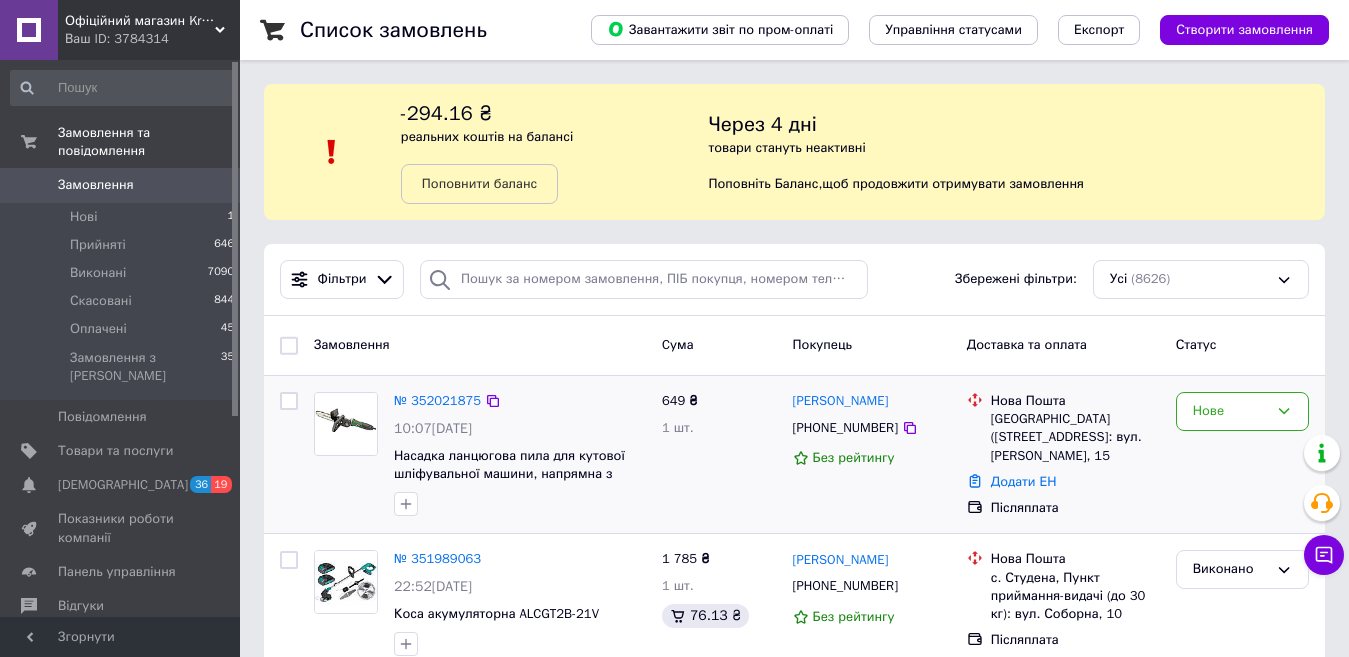 click on "[GEOGRAPHIC_DATA] ([STREET_ADDRESS]: вул. [PERSON_NAME], 15" at bounding box center (1075, 437) 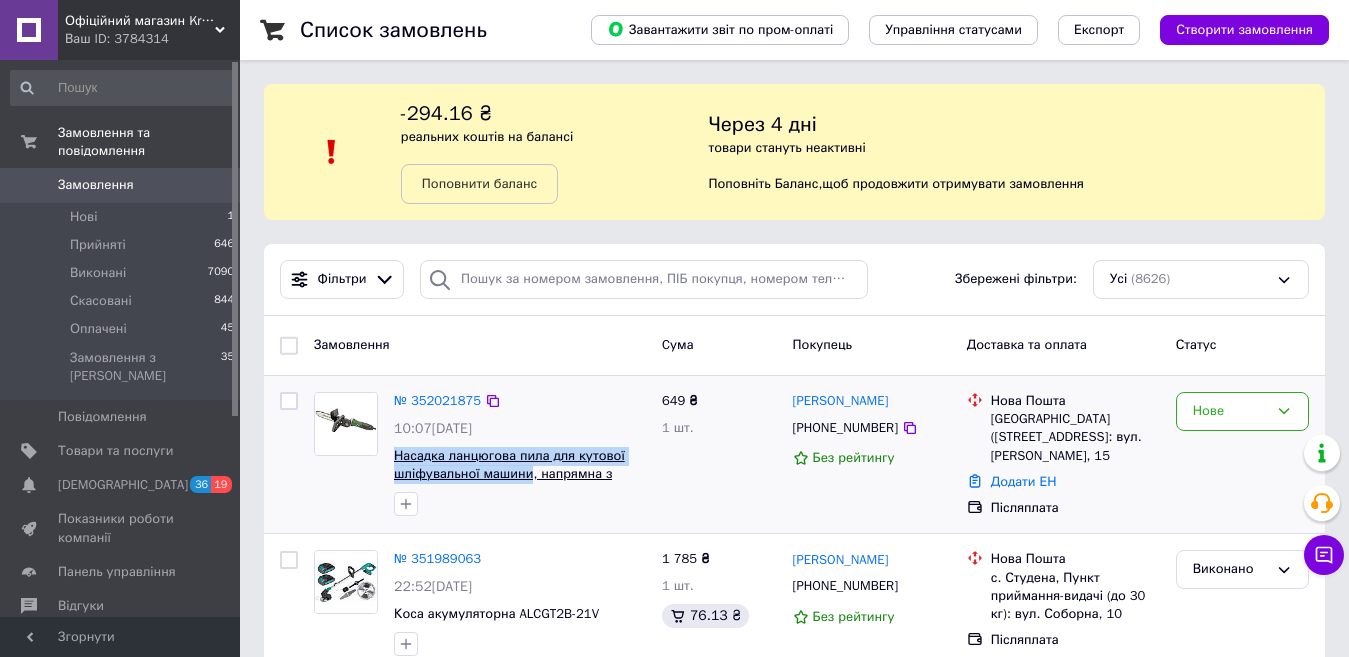 drag, startPoint x: 390, startPoint y: 459, endPoint x: 528, endPoint y: 474, distance: 138.81282 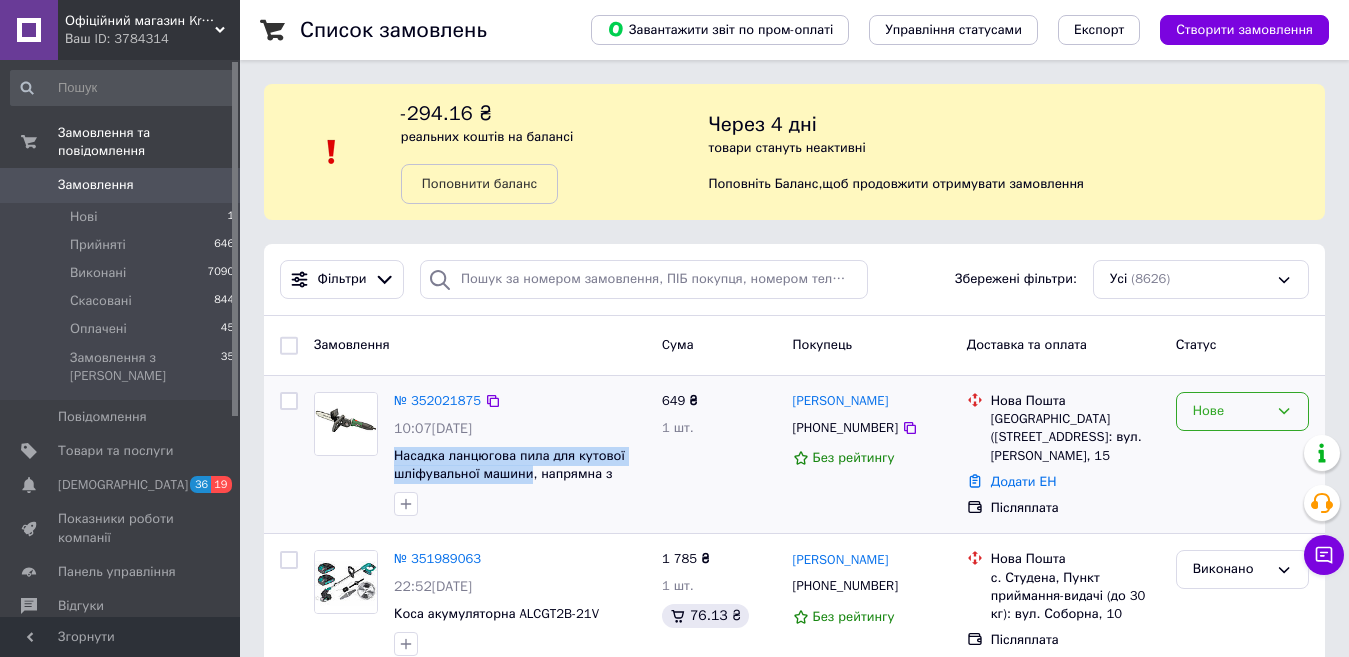 click on "Нове" at bounding box center [1230, 411] 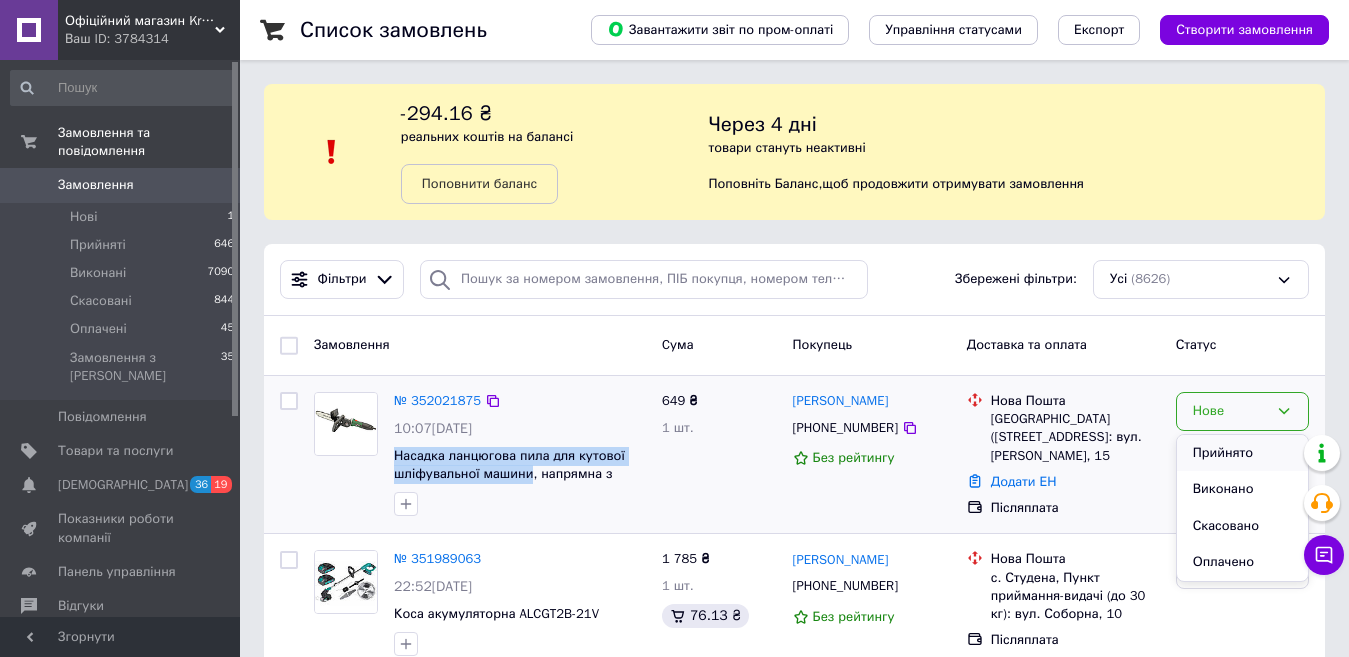 click on "Прийнято" at bounding box center (1242, 453) 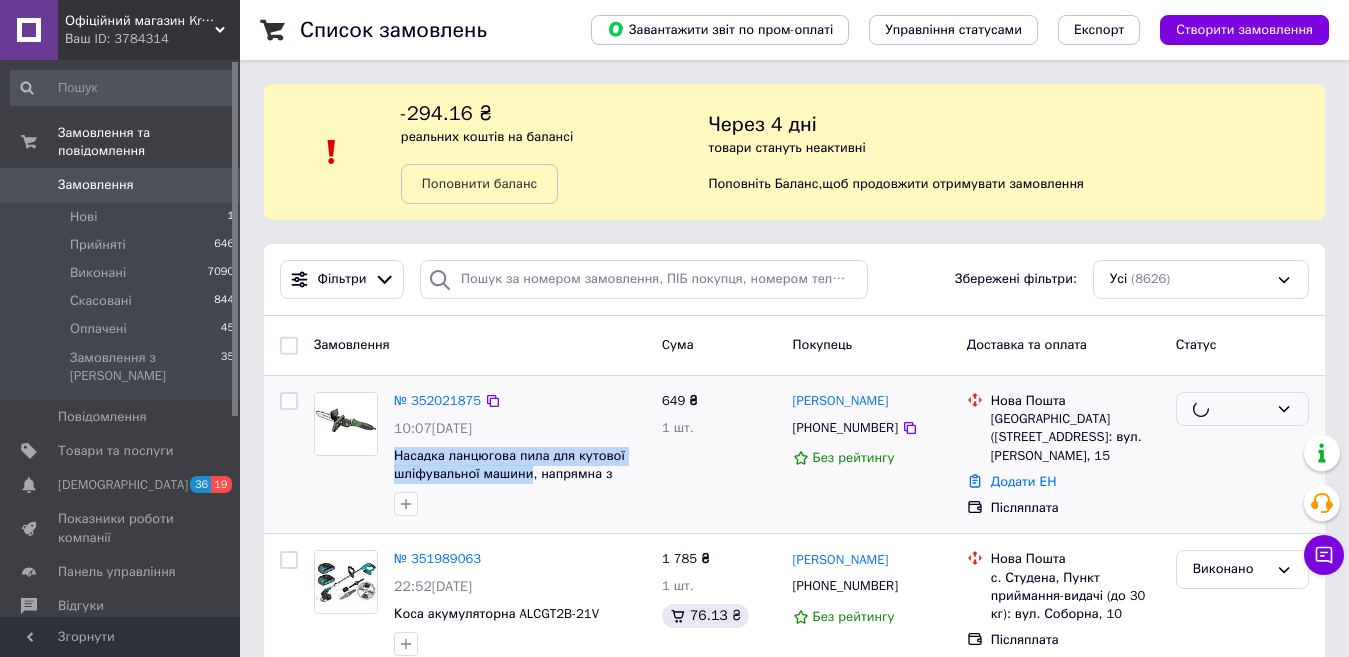 click at bounding box center (1242, 409) 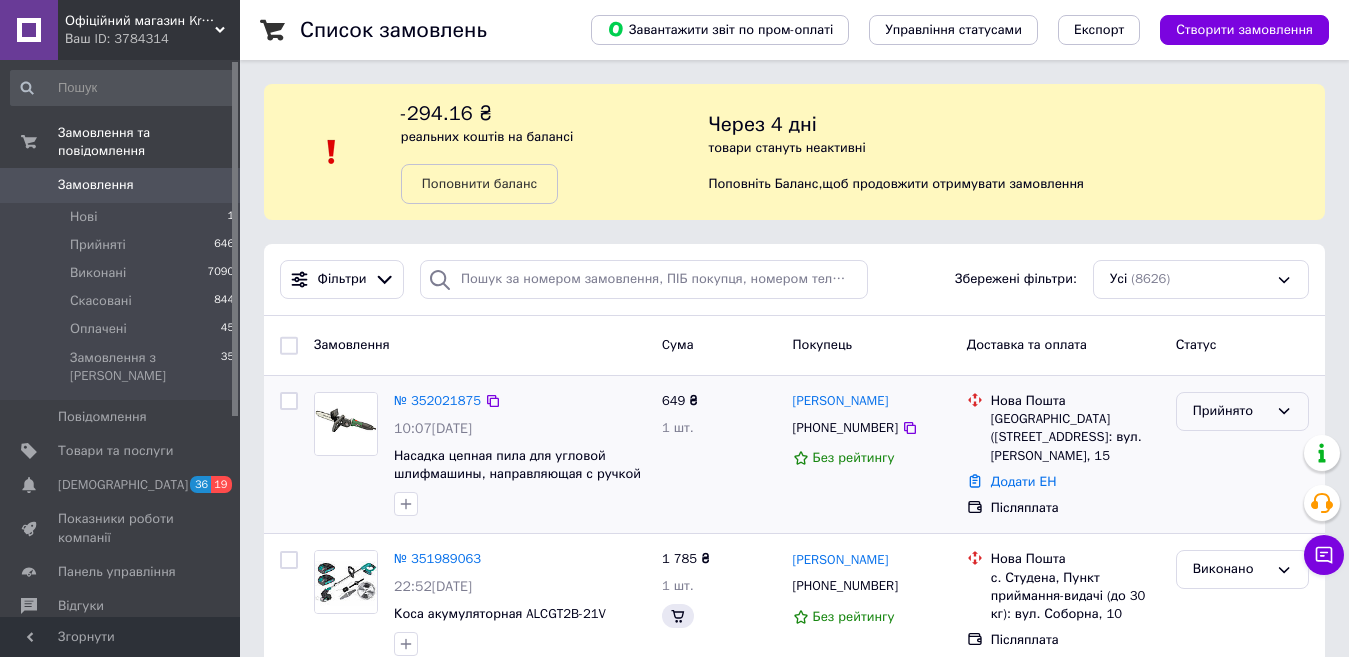 click on "Прийнято" at bounding box center [1230, 411] 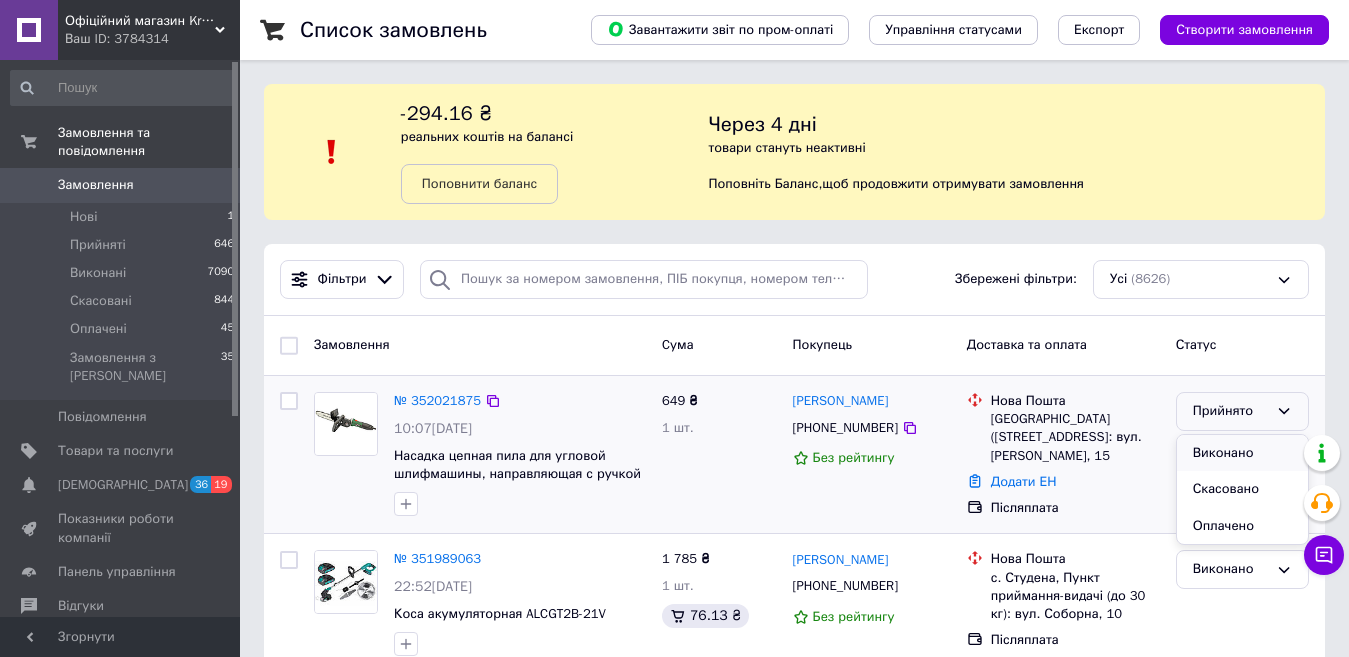 click on "Виконано" at bounding box center (1242, 453) 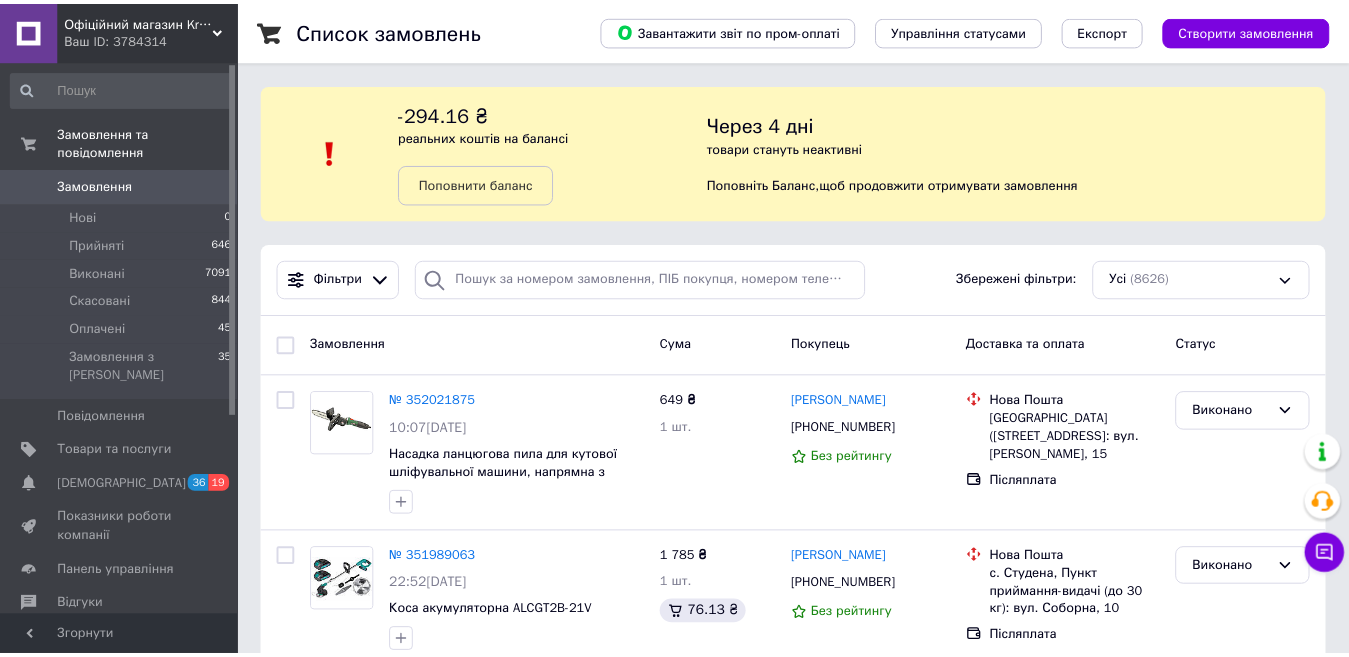 scroll, scrollTop: 0, scrollLeft: 0, axis: both 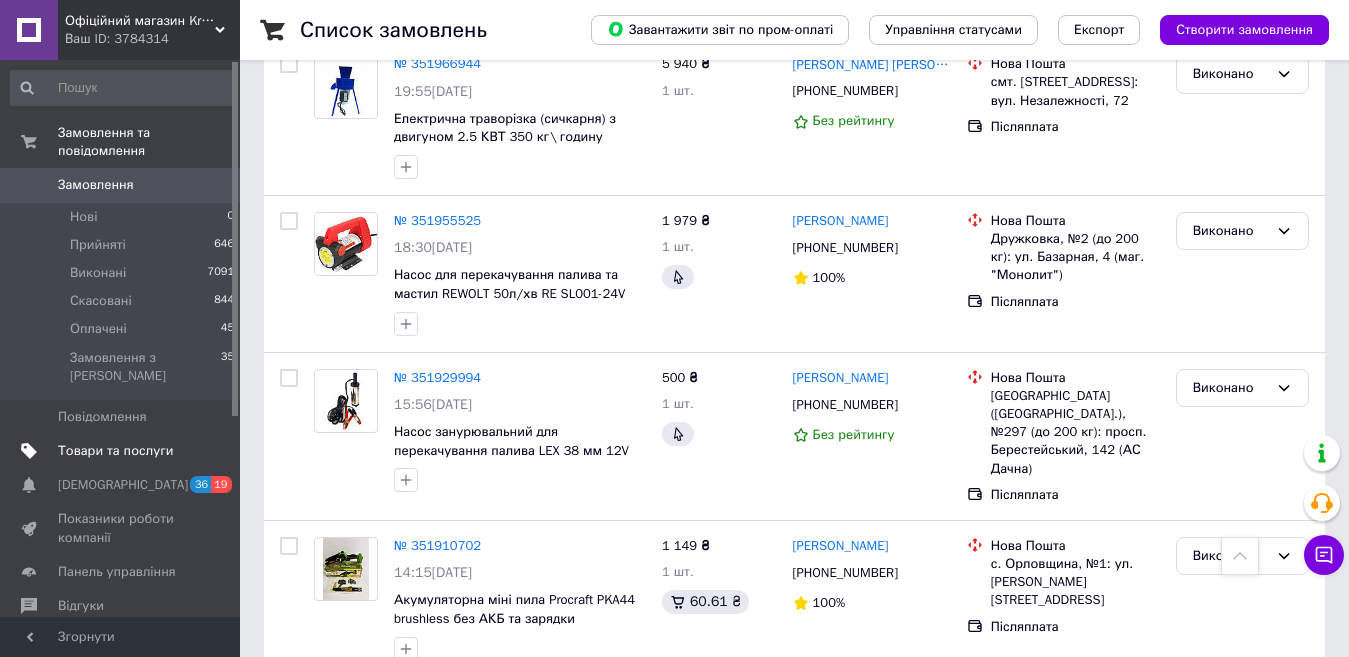 click on "Товари та послуги" at bounding box center (115, 451) 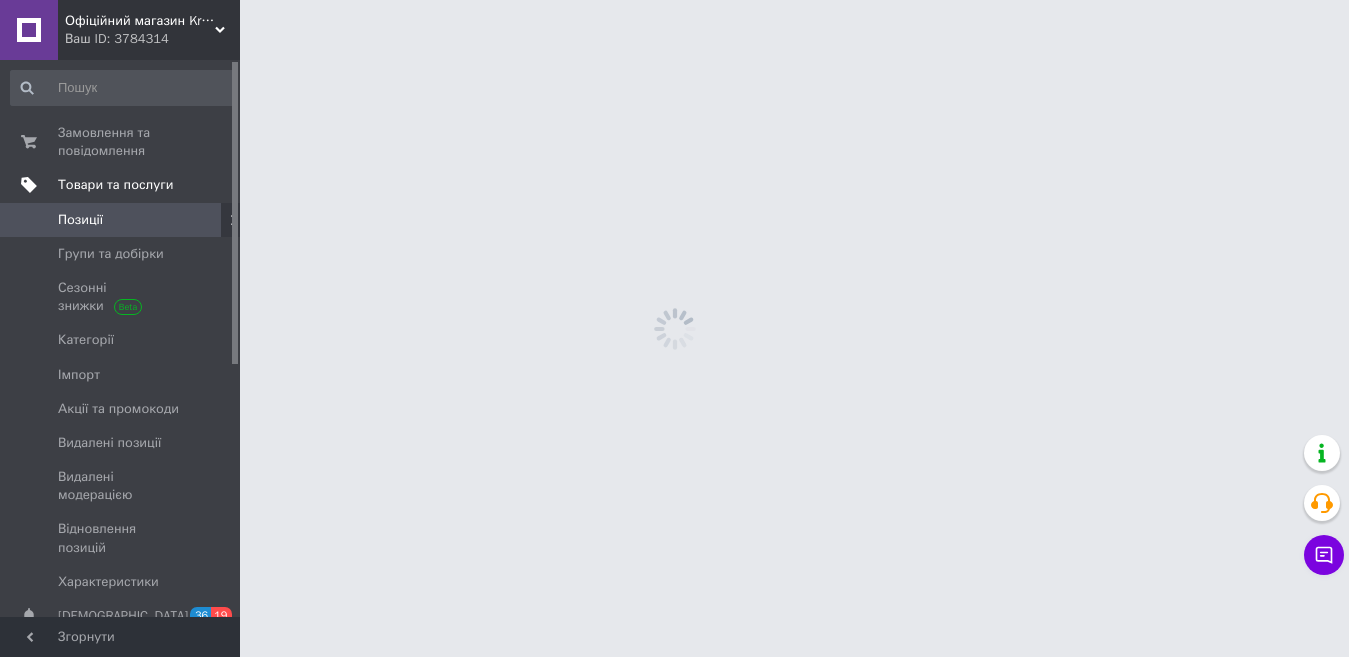 scroll, scrollTop: 0, scrollLeft: 0, axis: both 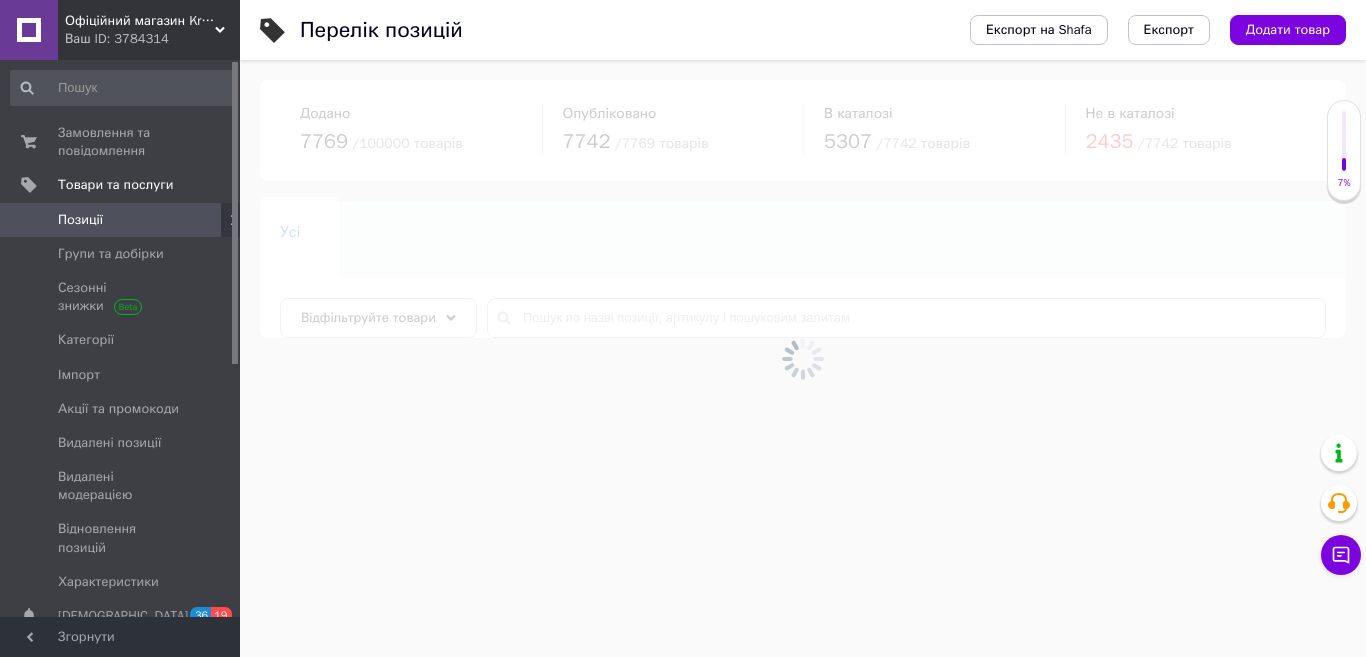 click at bounding box center (803, 358) 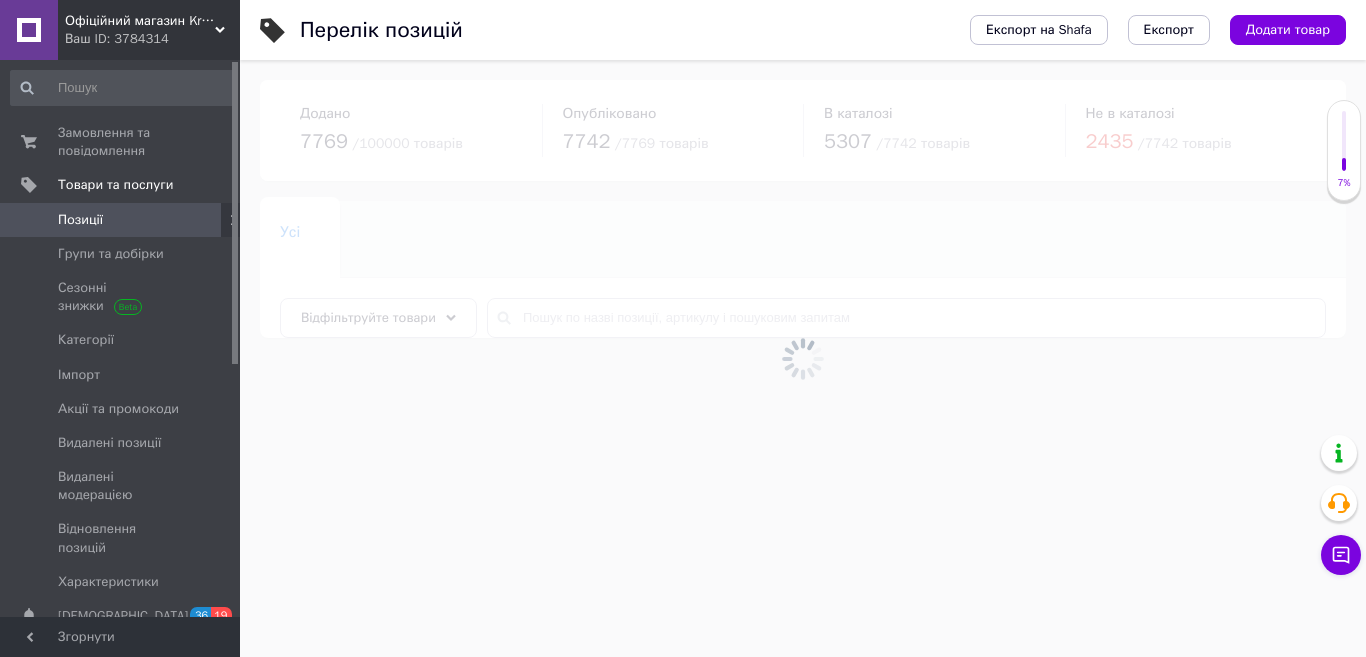 click at bounding box center [803, 358] 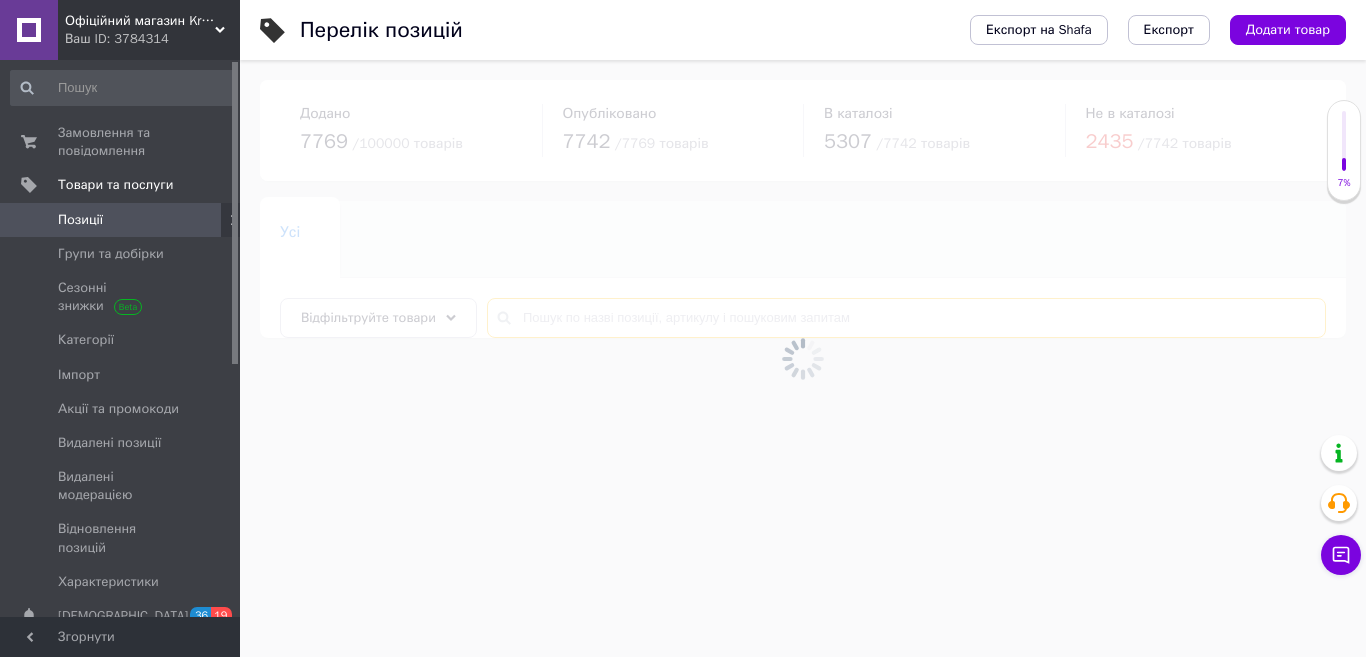 click at bounding box center [906, 318] 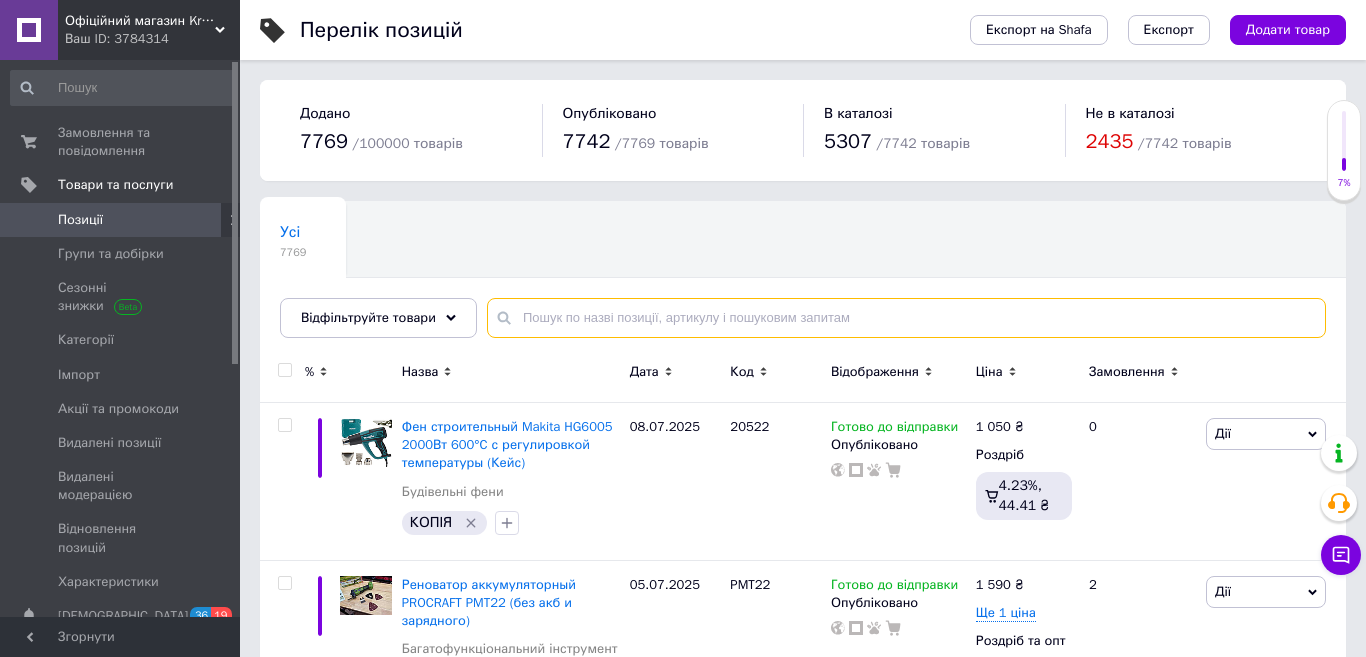 click at bounding box center (906, 318) 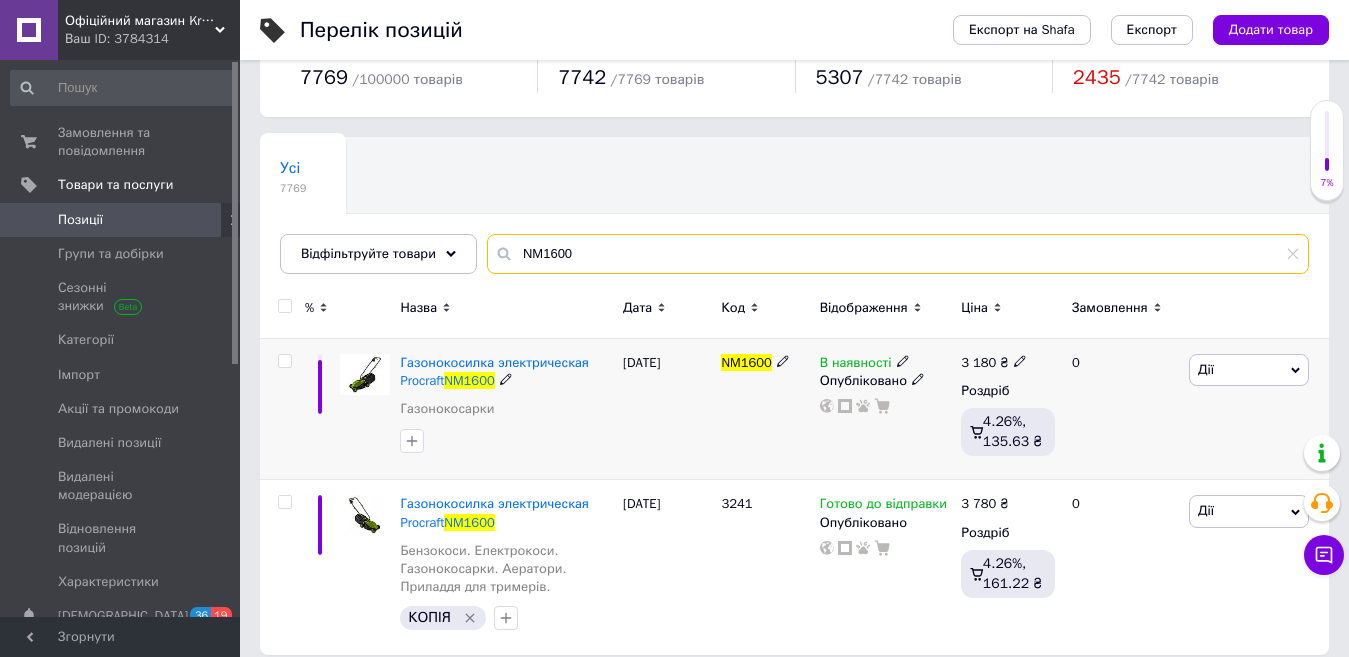 scroll, scrollTop: 82, scrollLeft: 0, axis: vertical 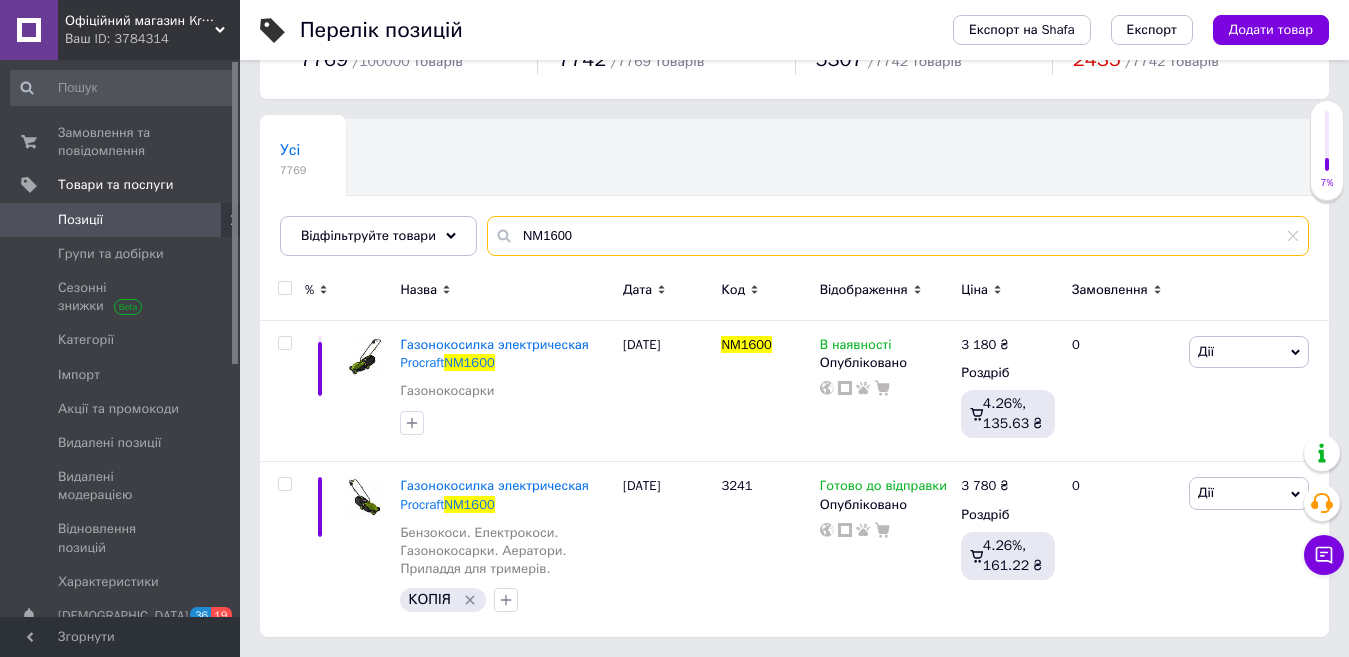 click on "NM1600" at bounding box center (898, 236) 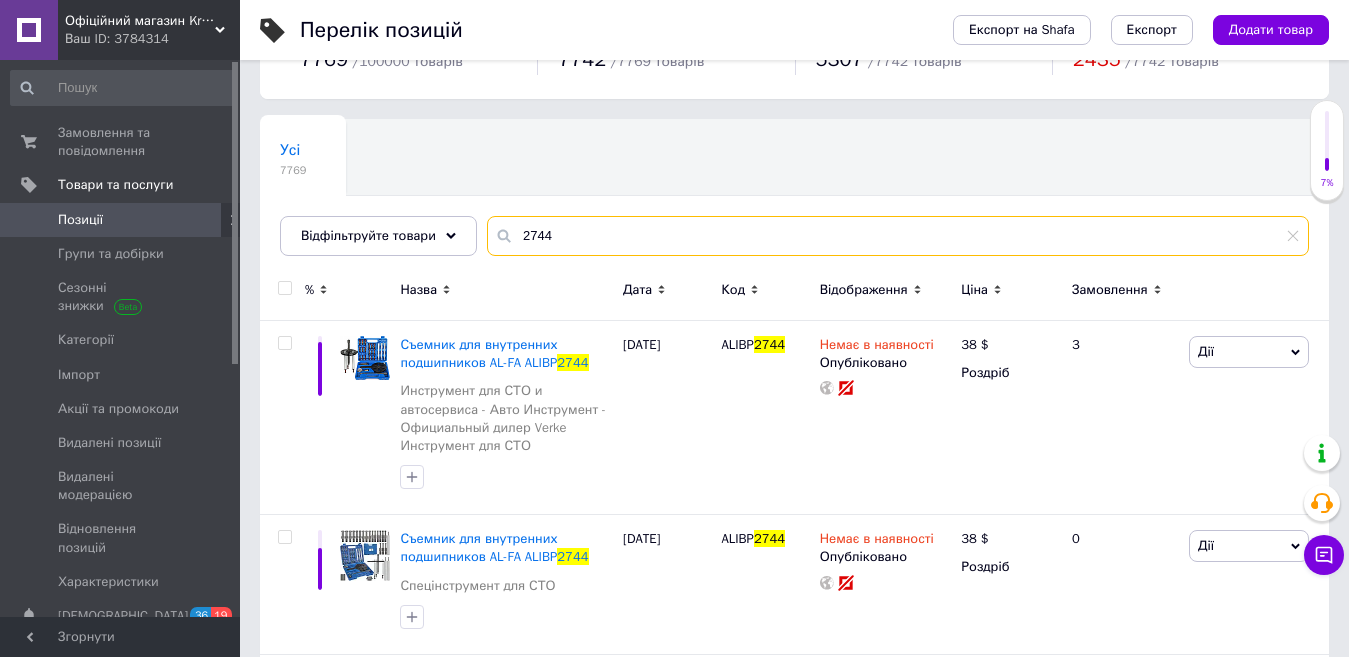type on "2744" 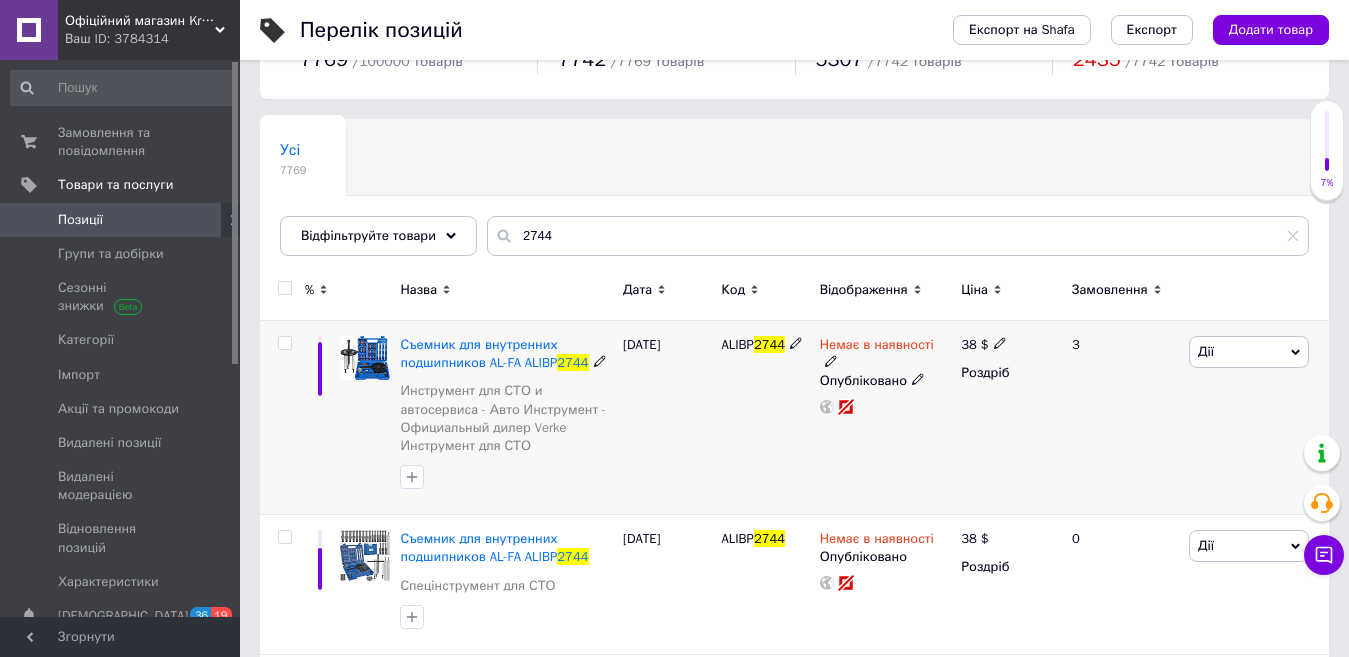 click 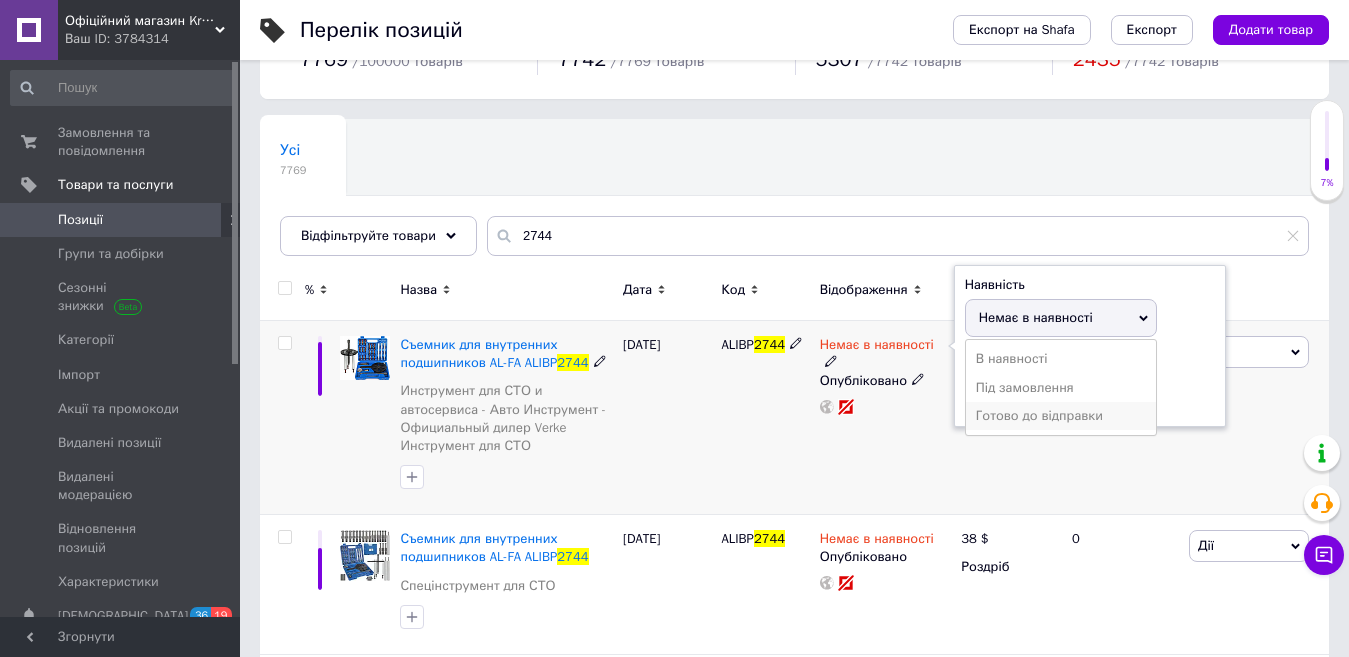 click on "Готово до відправки" at bounding box center (1061, 416) 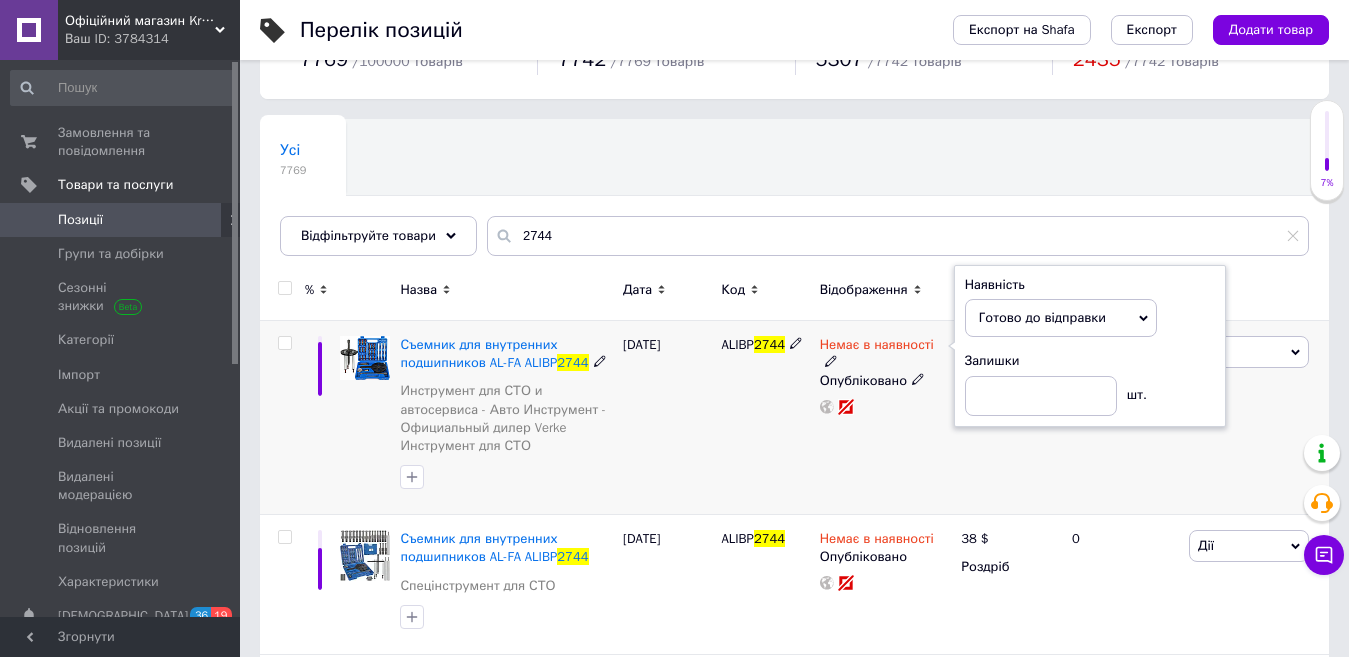 click on "Немає в наявності Наявність [PERSON_NAME] до відправки В наявності Немає в наявності Під замовлення Залишки шт. Опубліковано" at bounding box center [886, 418] 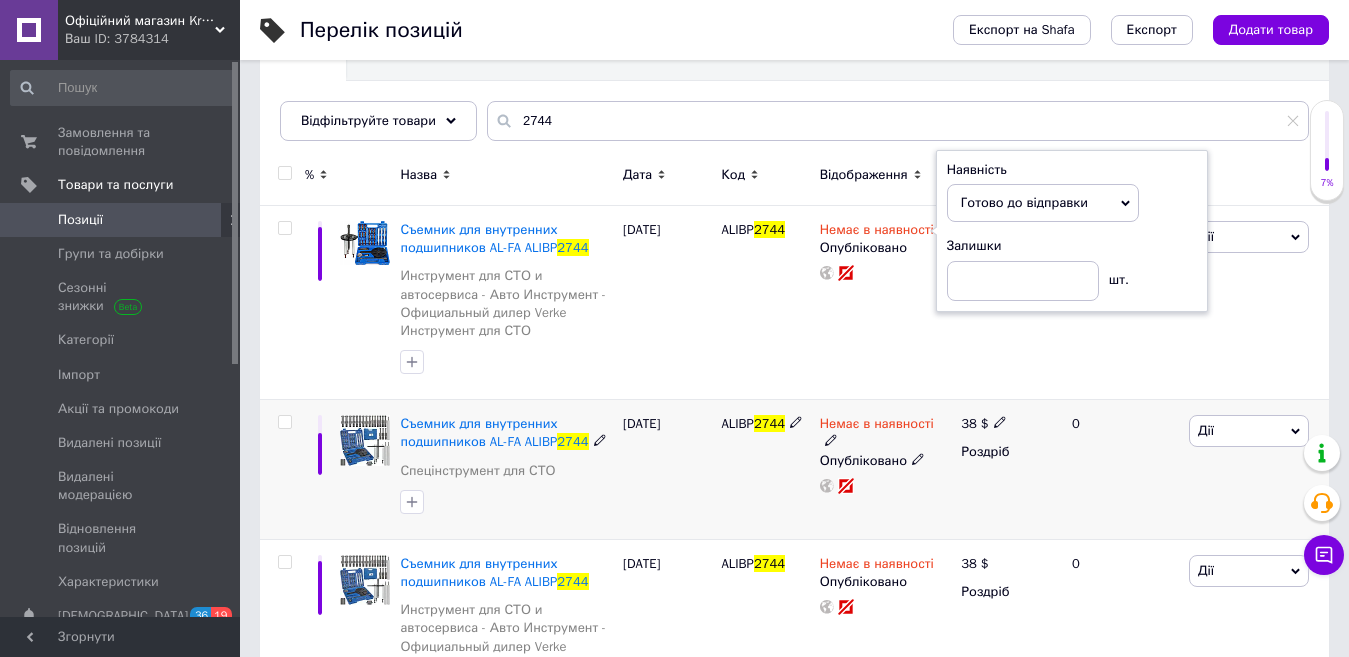 scroll, scrollTop: 257, scrollLeft: 0, axis: vertical 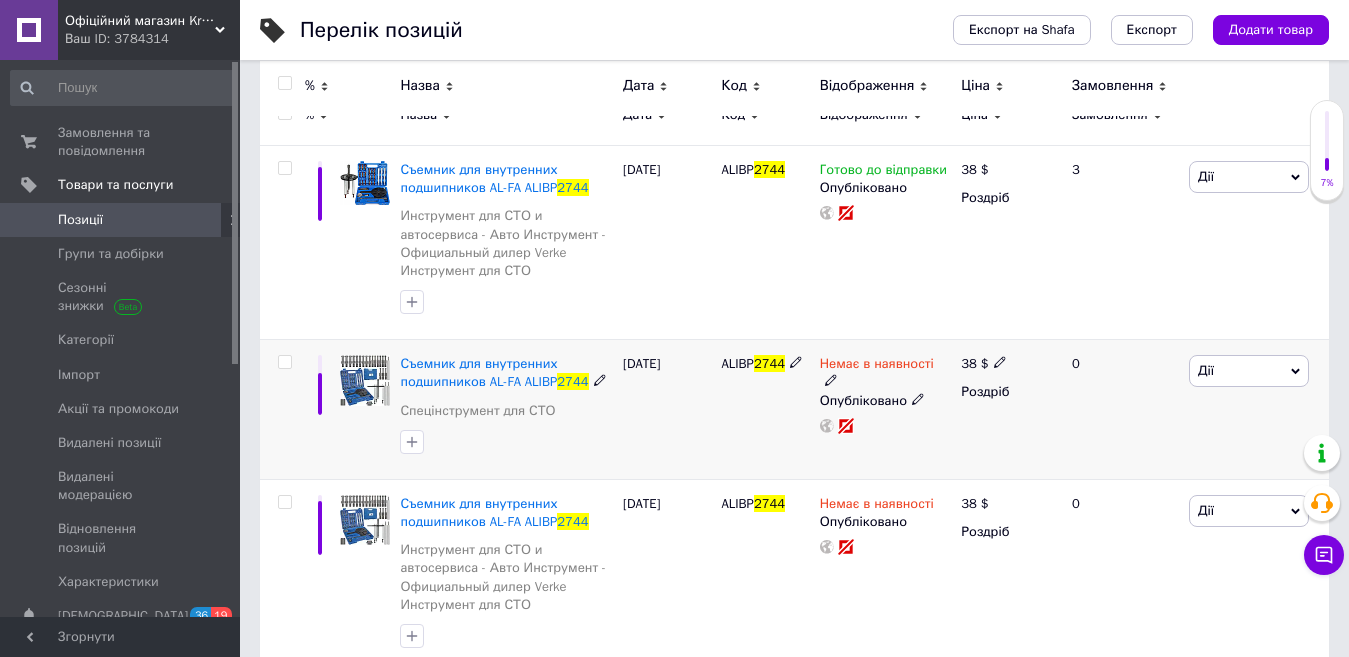 click 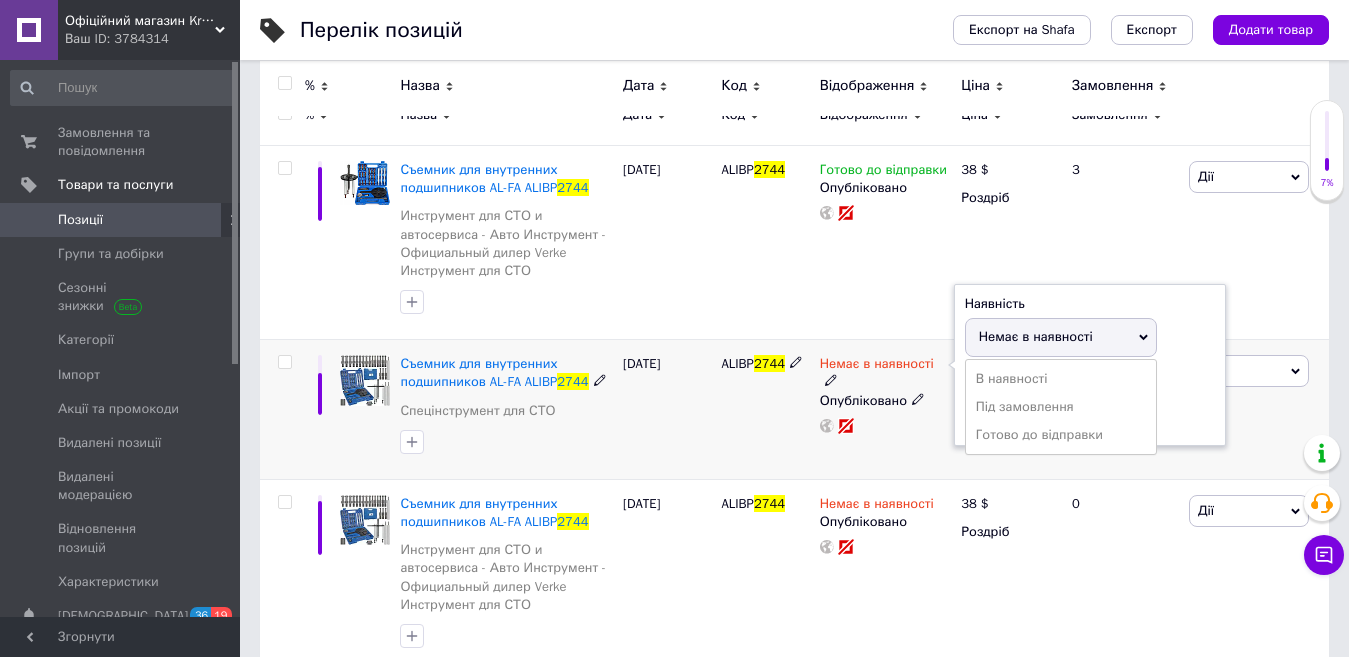click on "Готово до відправки" at bounding box center (1061, 435) 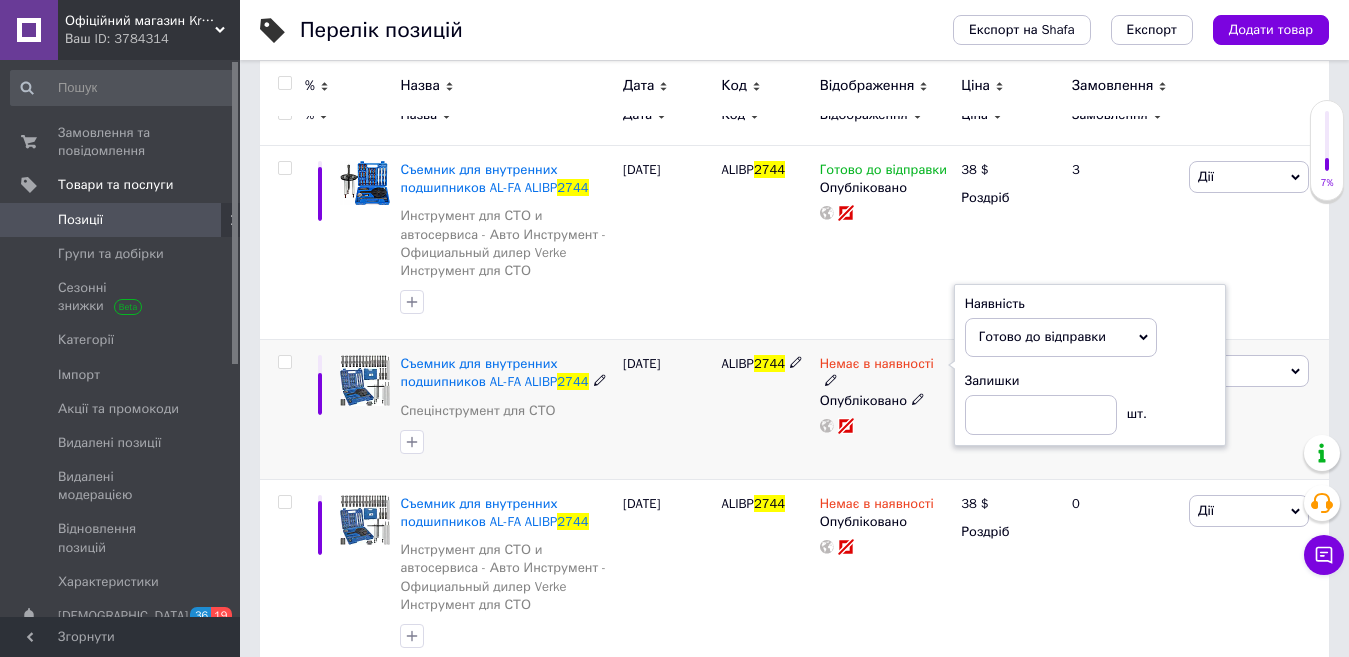 click on "Немає в наявності Наявність [PERSON_NAME] до відправки В наявності Немає в наявності Під замовлення Залишки шт. Опубліковано" at bounding box center [886, 410] 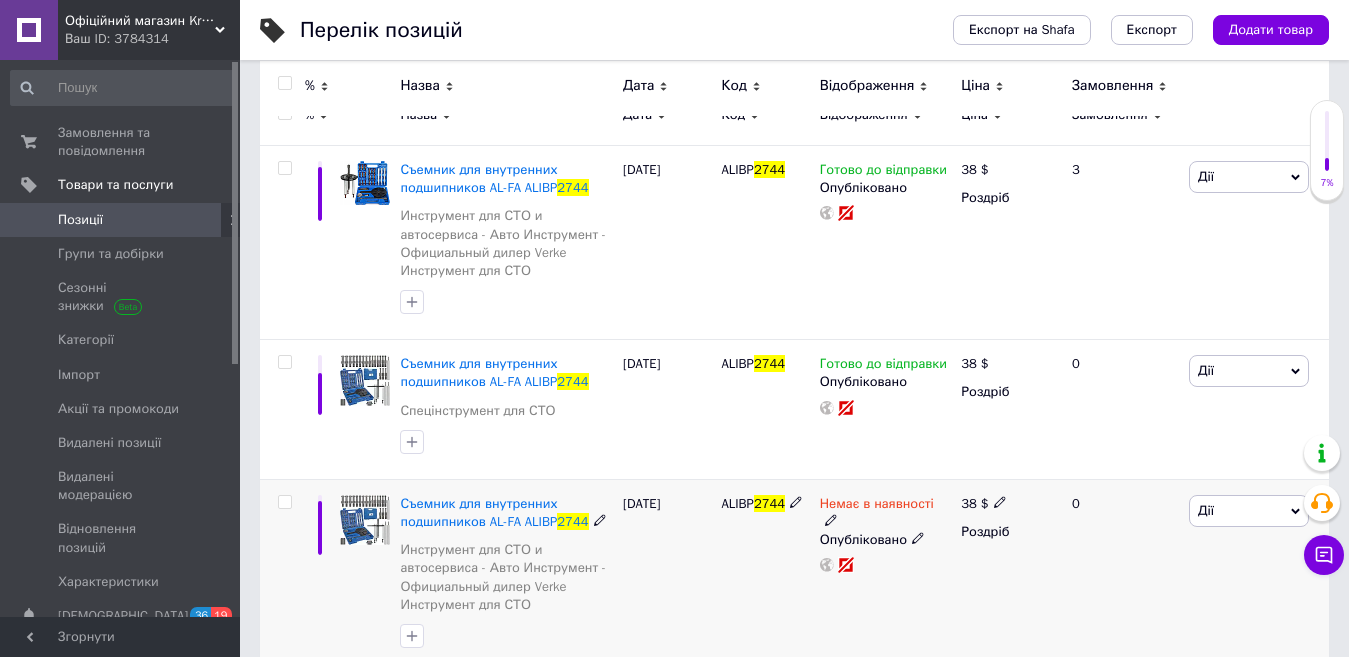 click 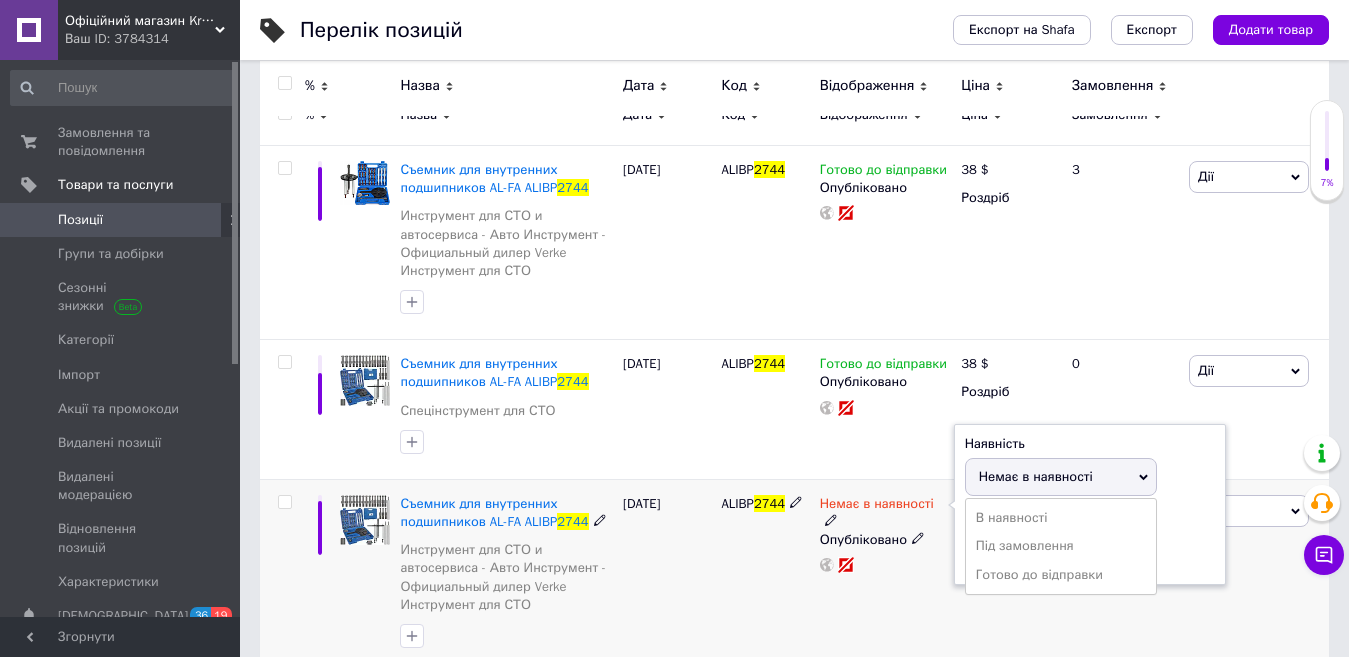 click on "Готово до відправки" at bounding box center (1061, 575) 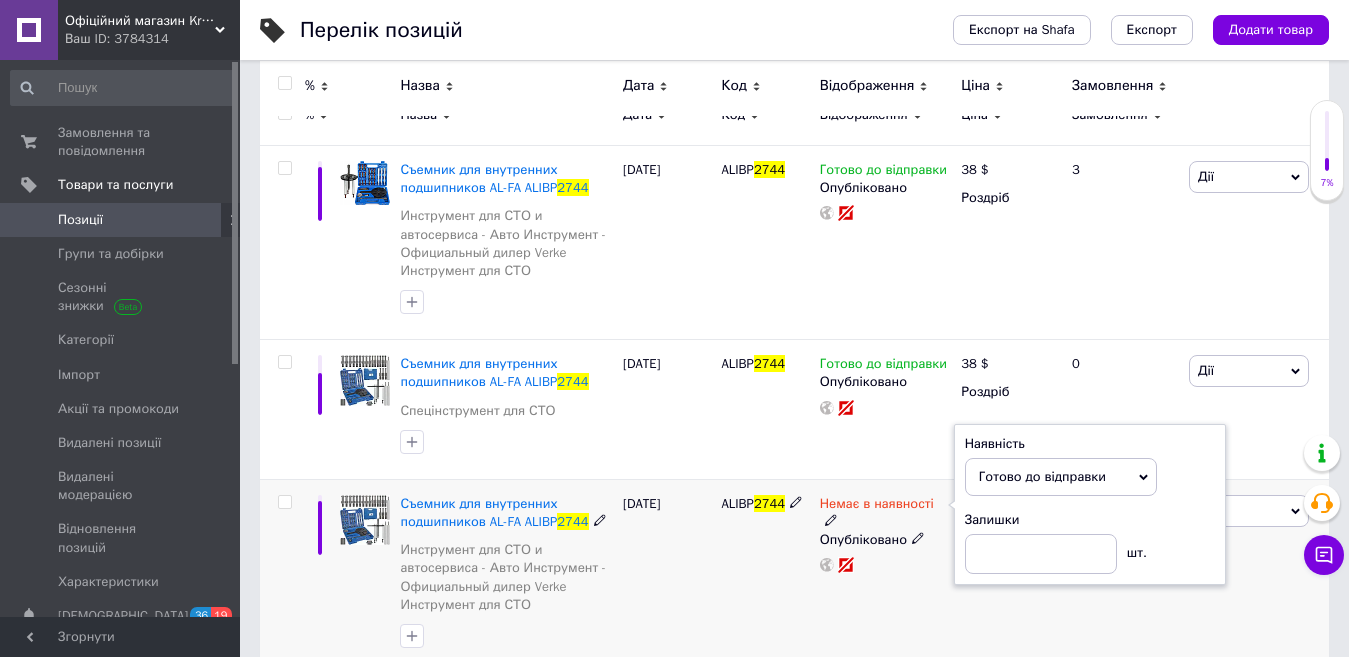 click on "ALIBP 2744" at bounding box center [765, 576] 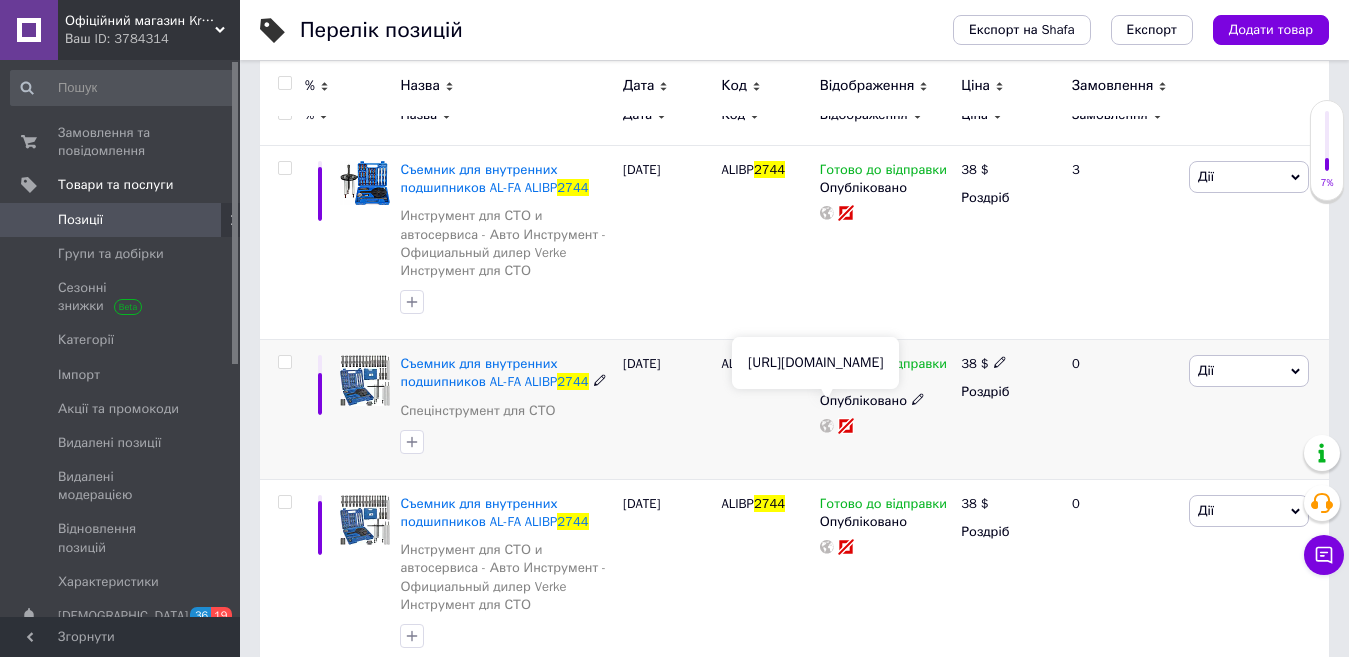 drag, startPoint x: 826, startPoint y: 410, endPoint x: 813, endPoint y: 414, distance: 13.601471 